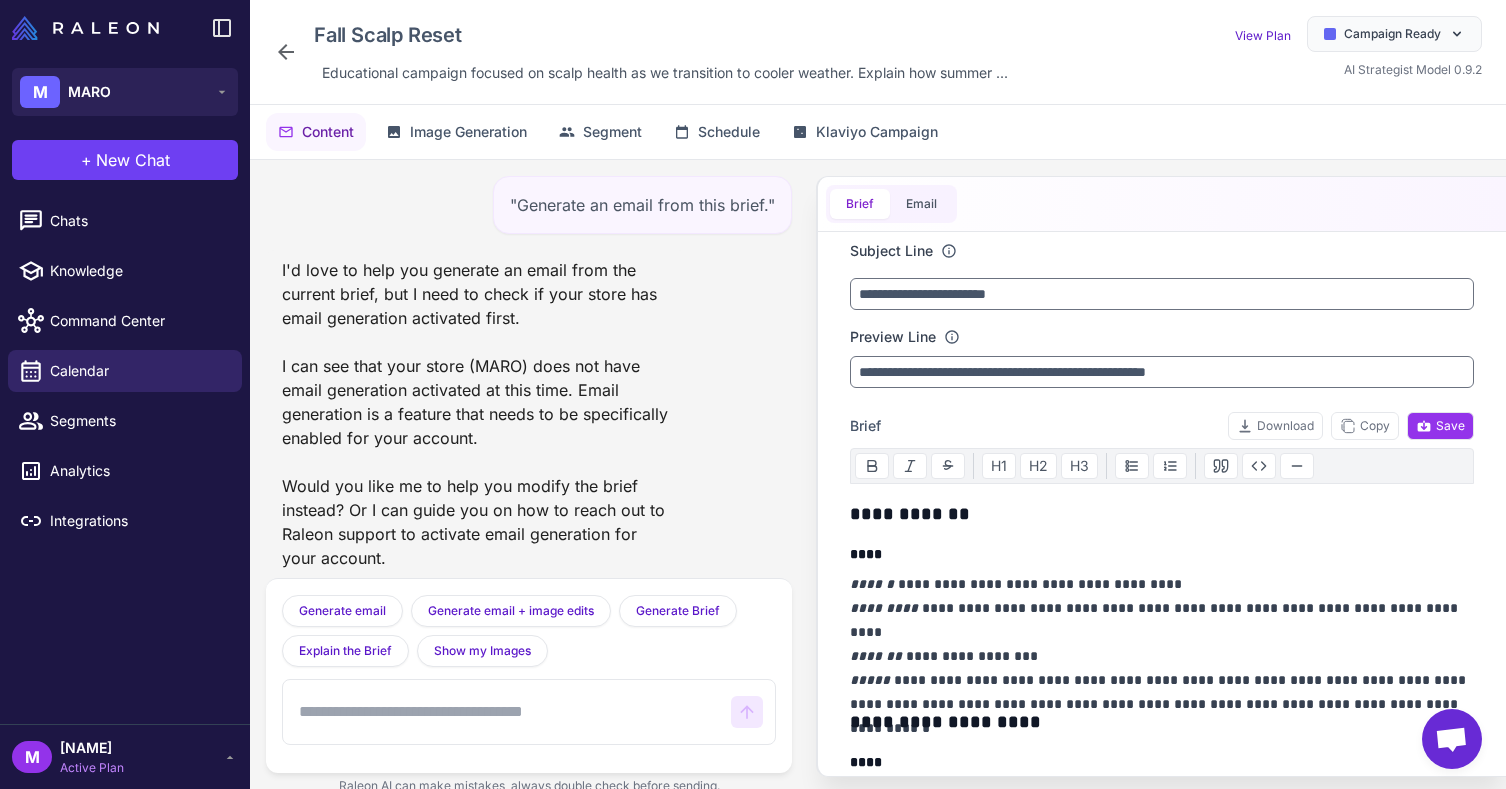 scroll, scrollTop: 0, scrollLeft: 0, axis: both 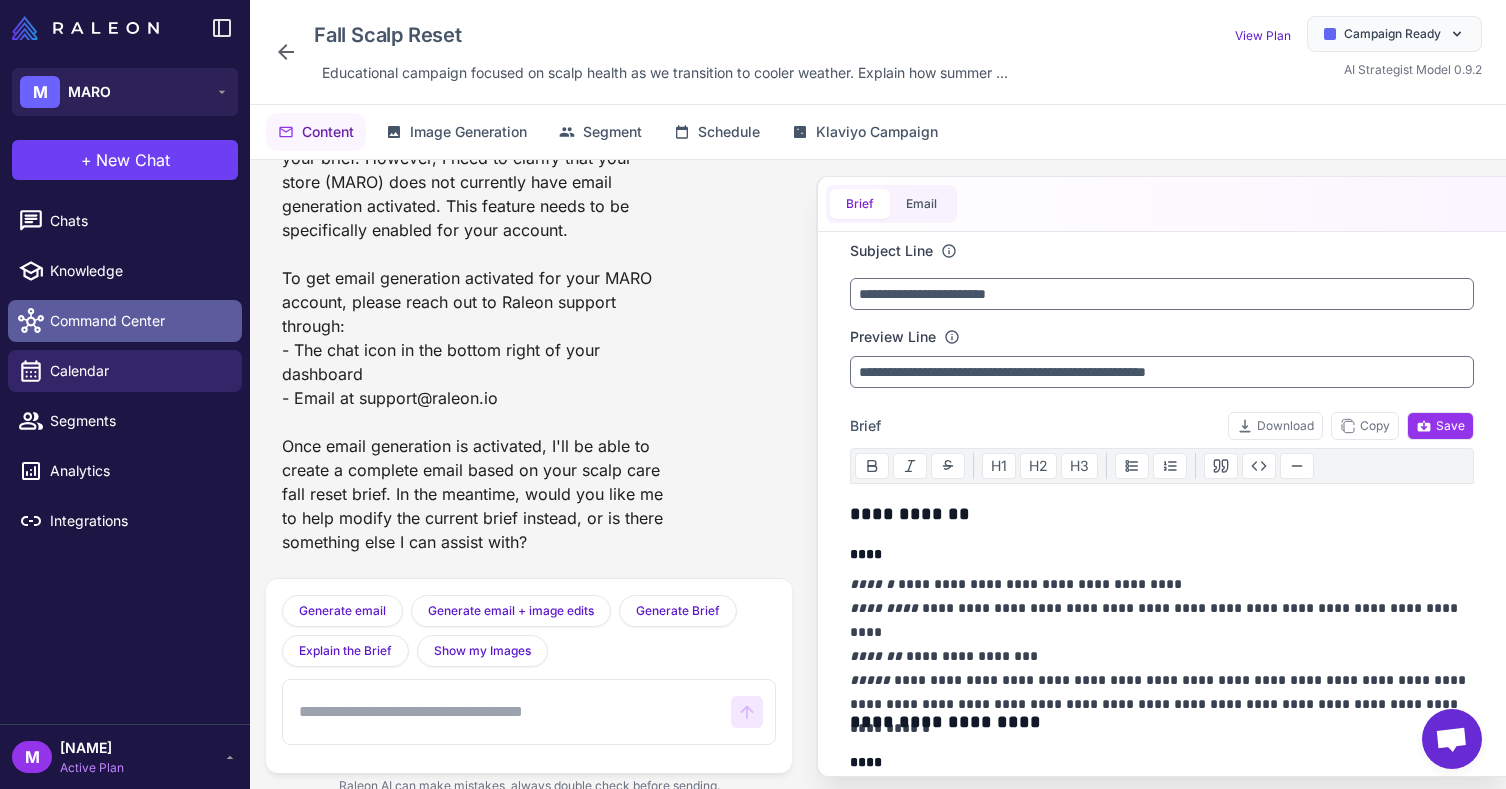 click on "Command Center" at bounding box center [125, 321] 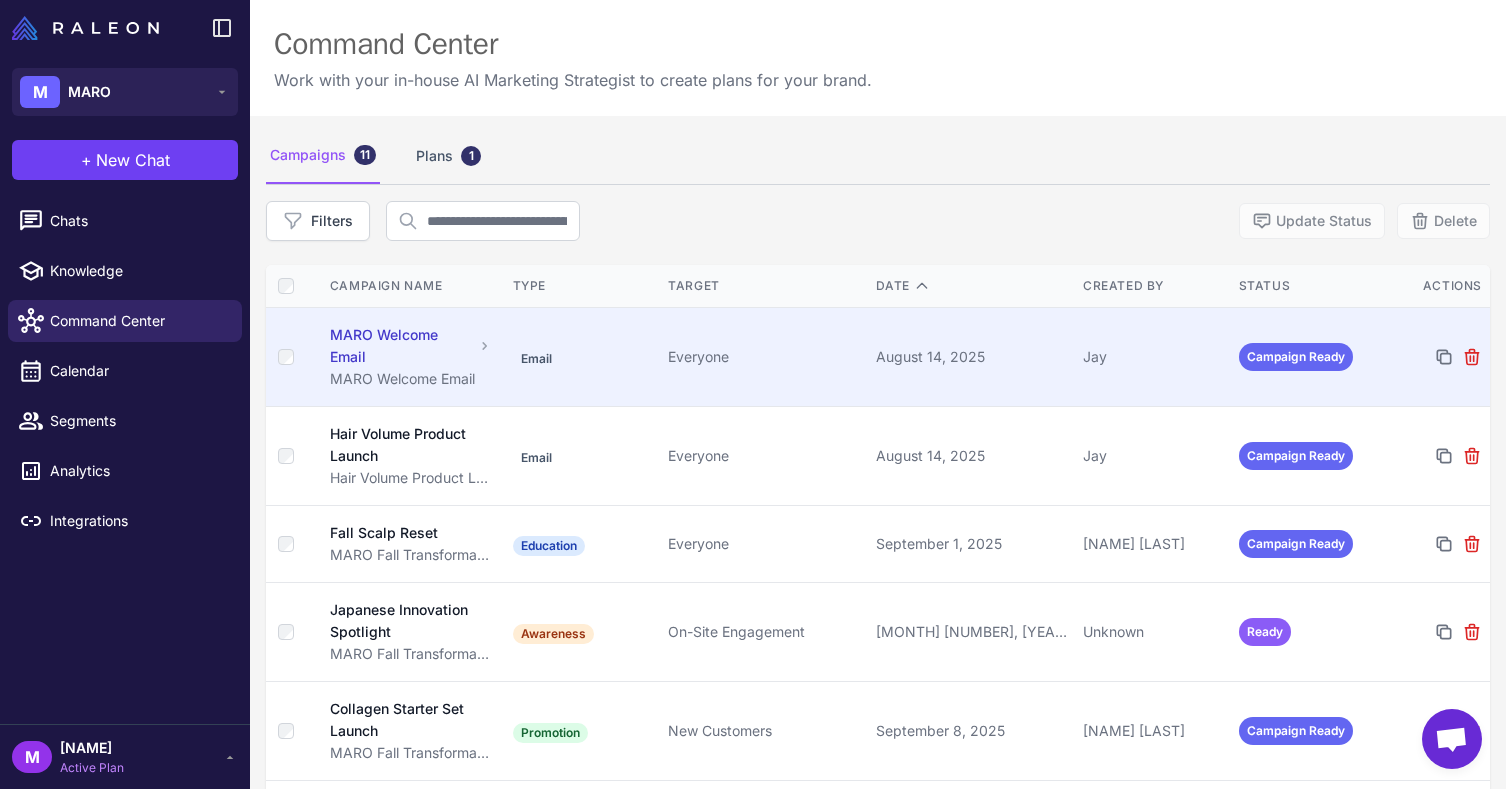 click on "MARO Welcome Email" at bounding box center (401, 346) 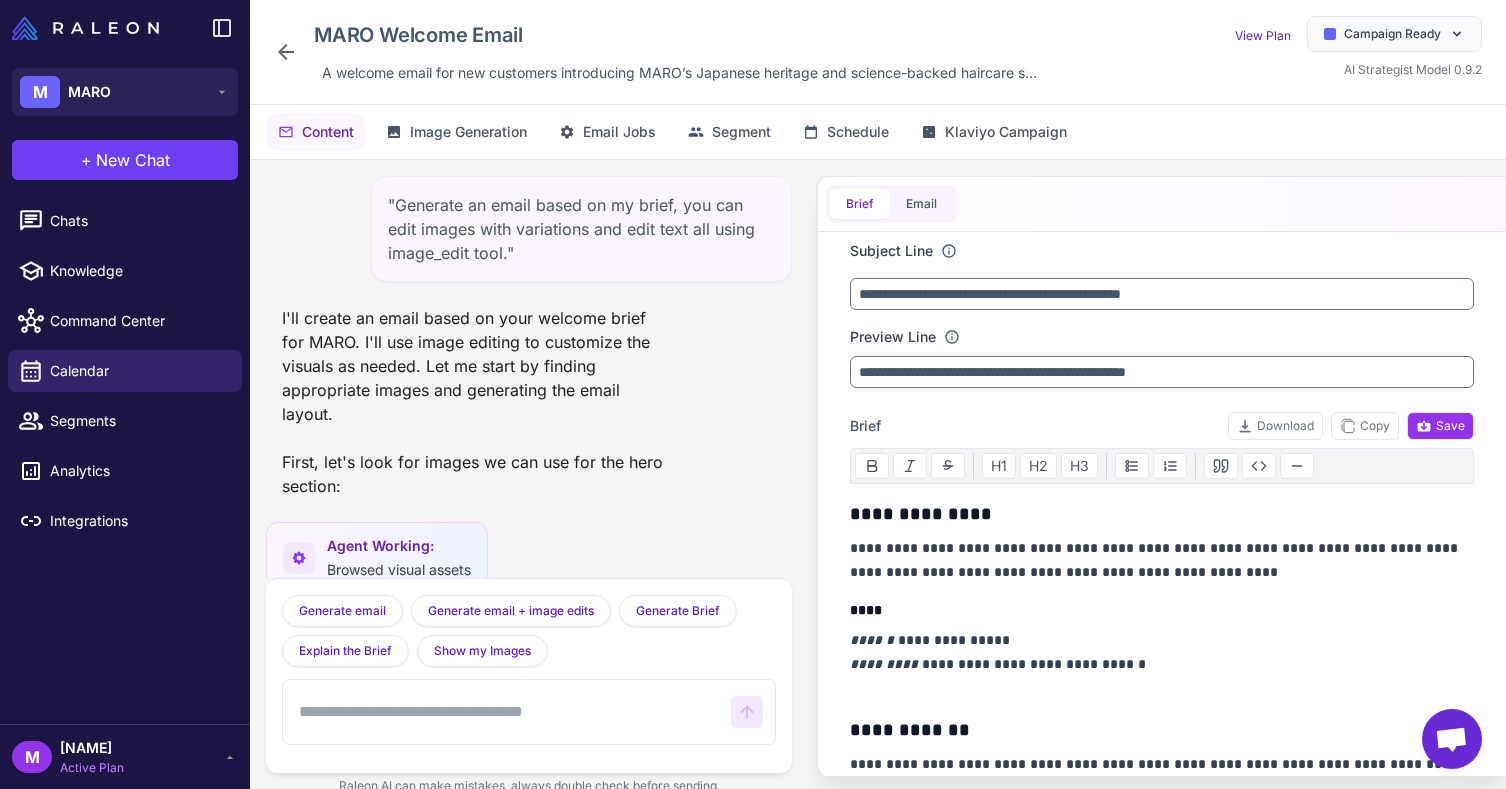 scroll, scrollTop: 2574, scrollLeft: 0, axis: vertical 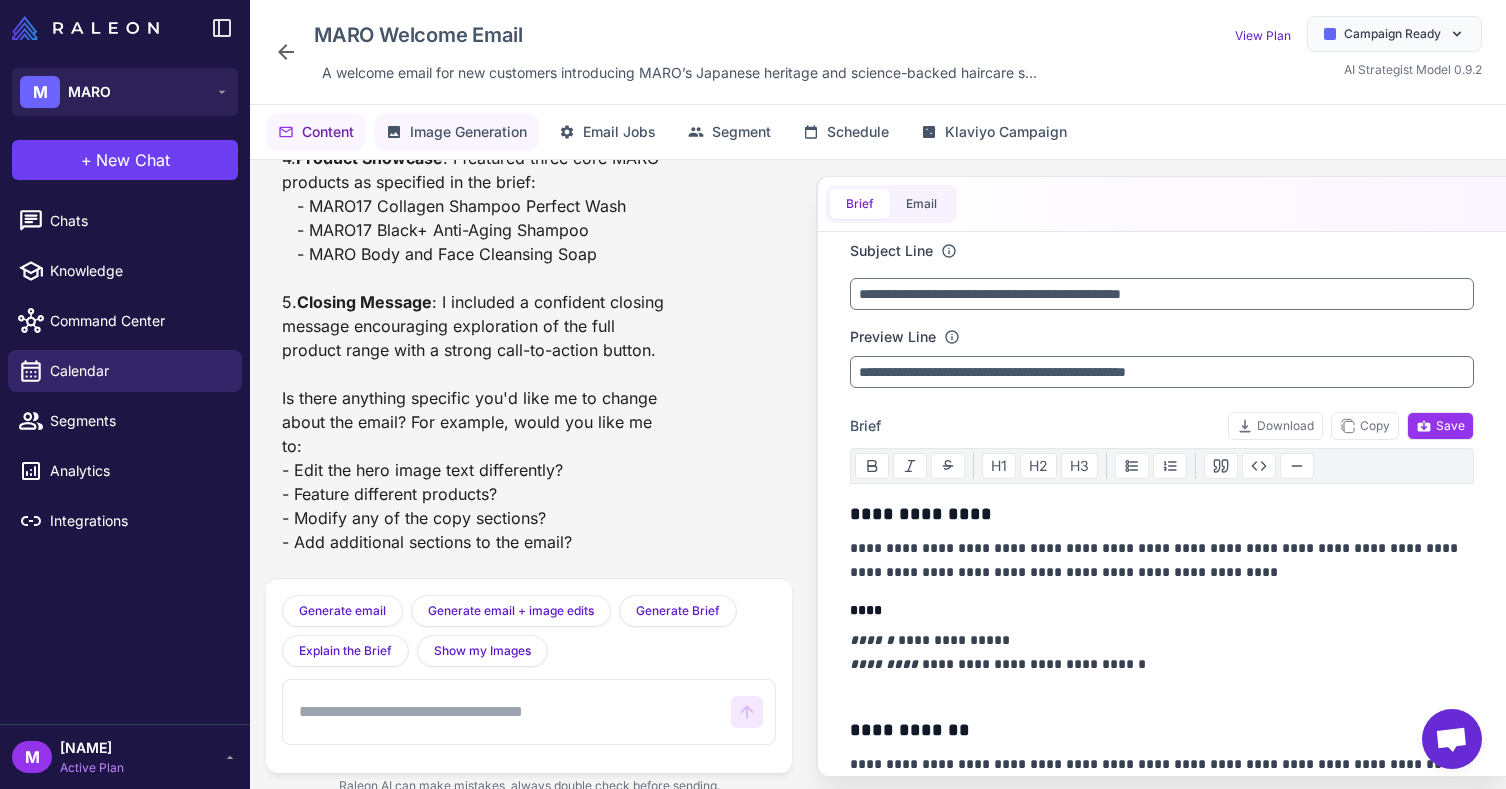 click on "Image Generation" 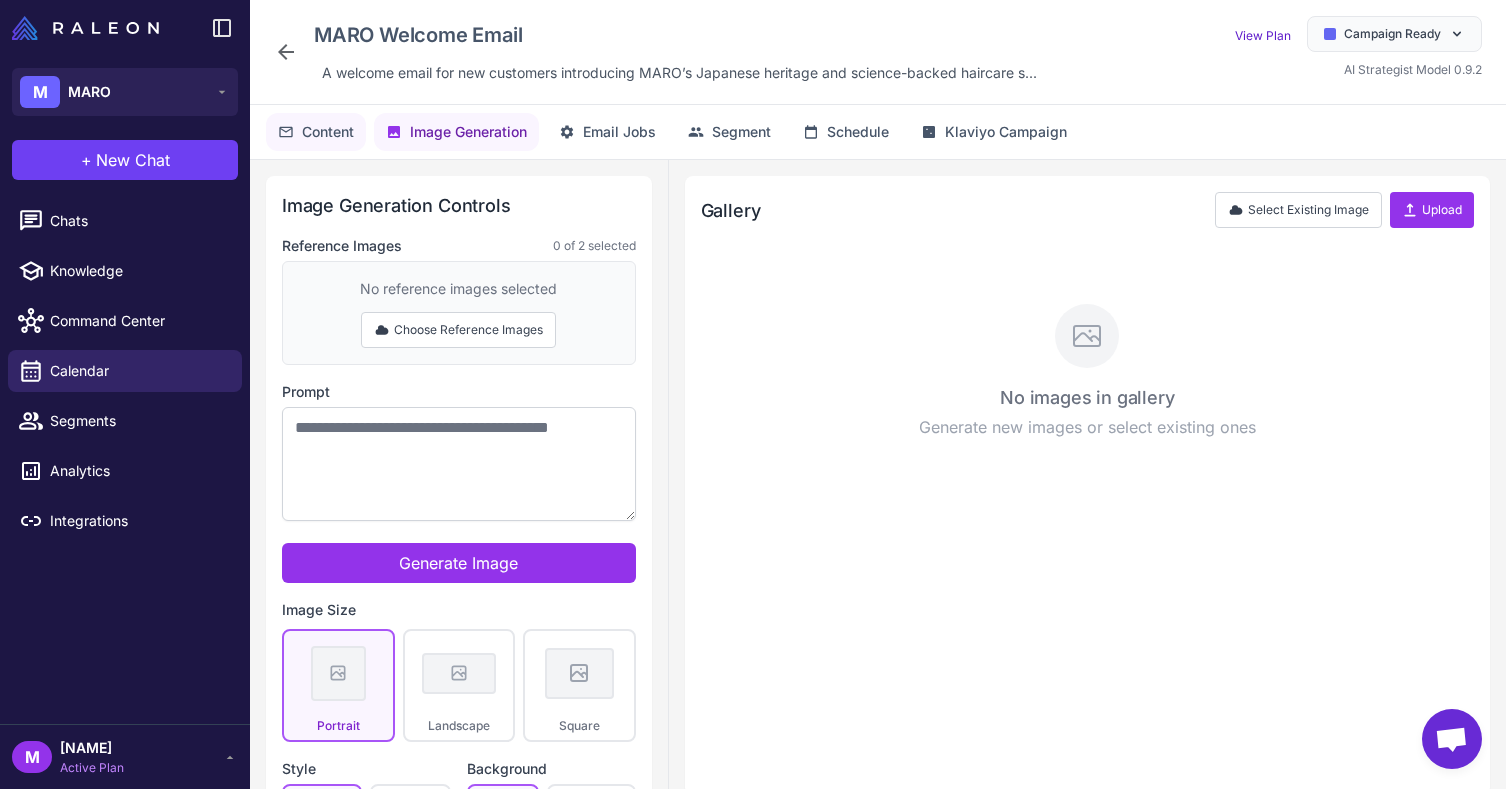 click on "Content" at bounding box center [328, 132] 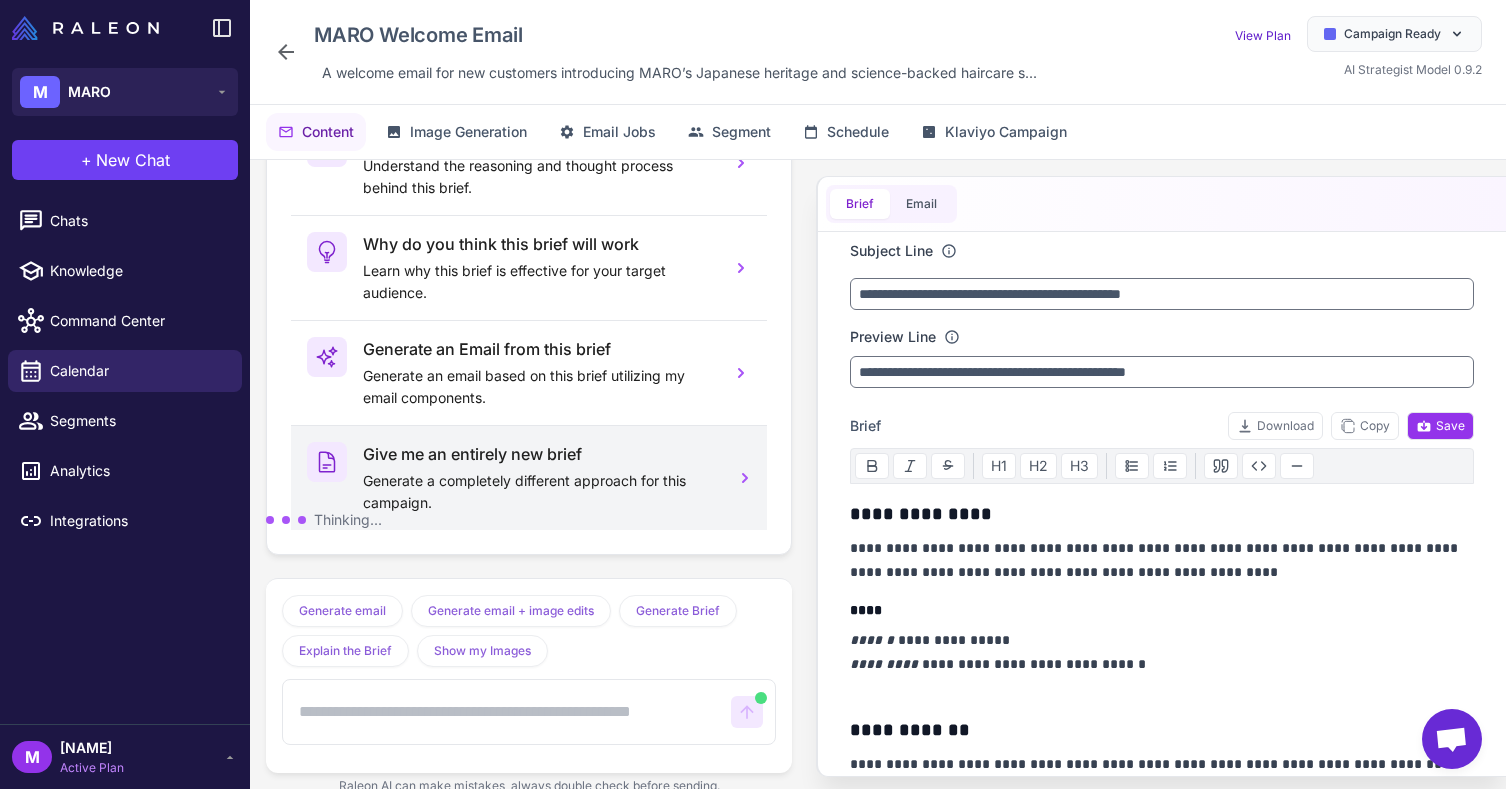 scroll, scrollTop: 2574, scrollLeft: 0, axis: vertical 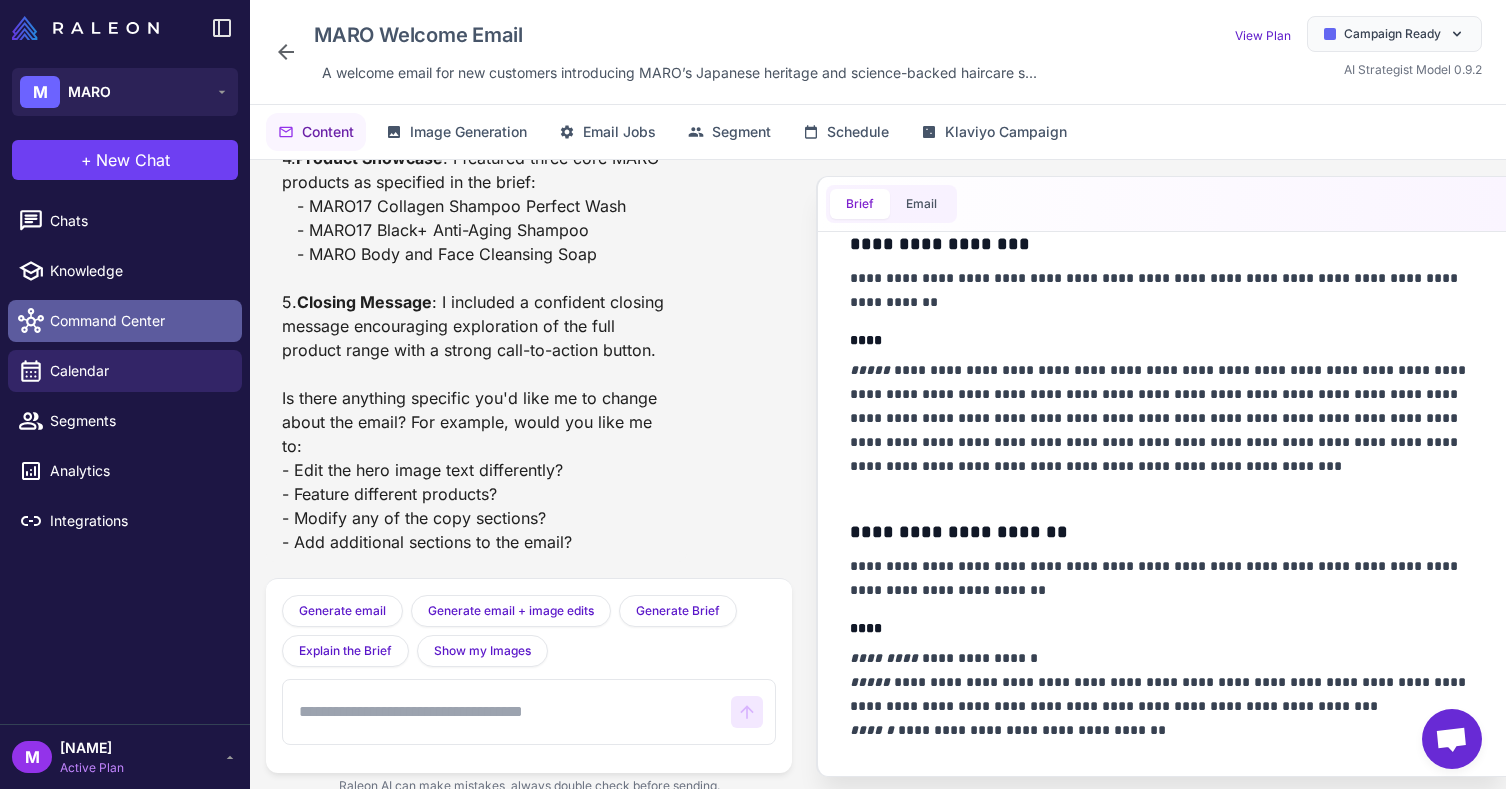 click on "Command Center" at bounding box center [138, 321] 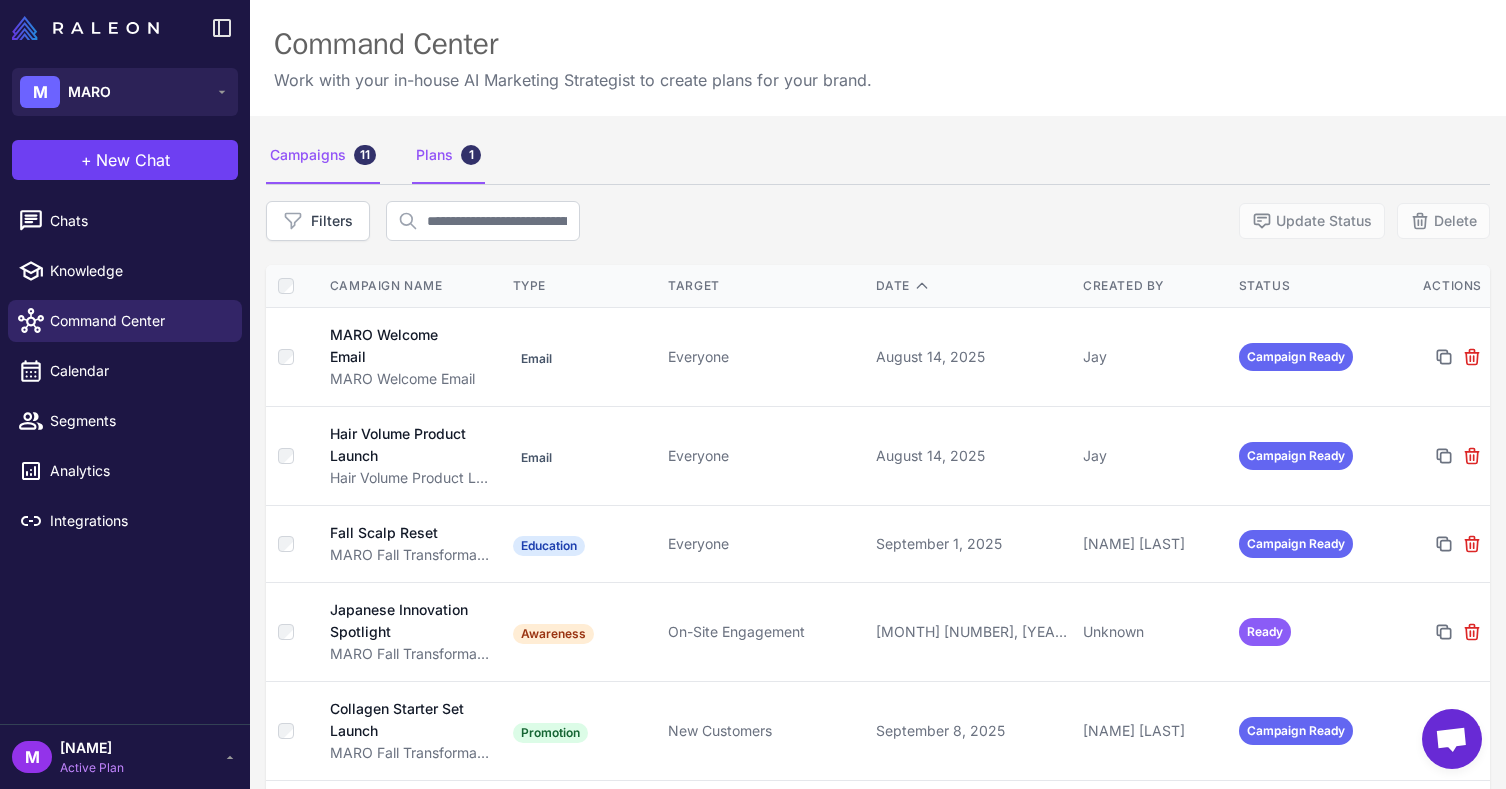 click on "Plans  1" at bounding box center (448, 156) 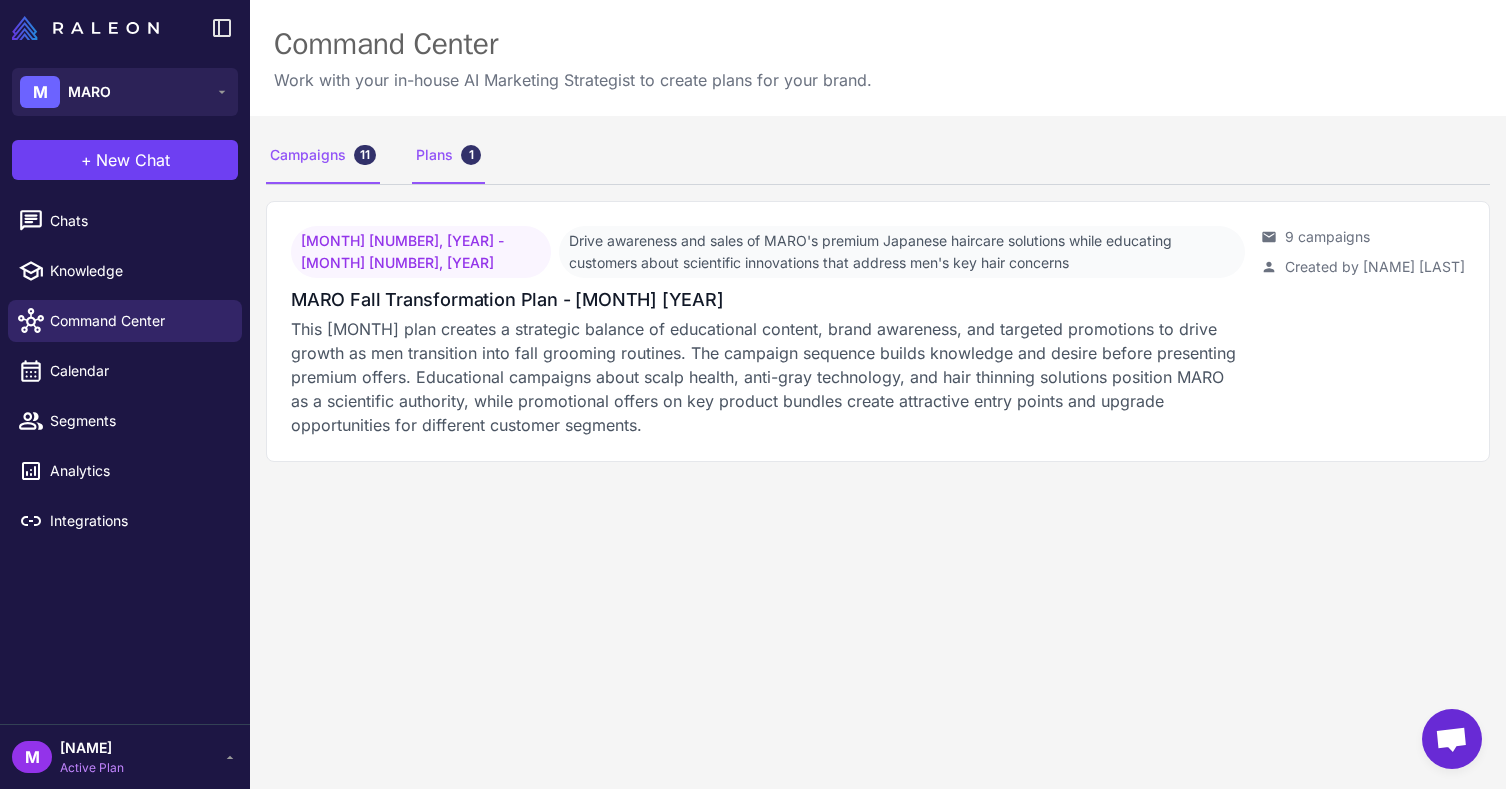 click on "Campaigns  11" at bounding box center [323, 156] 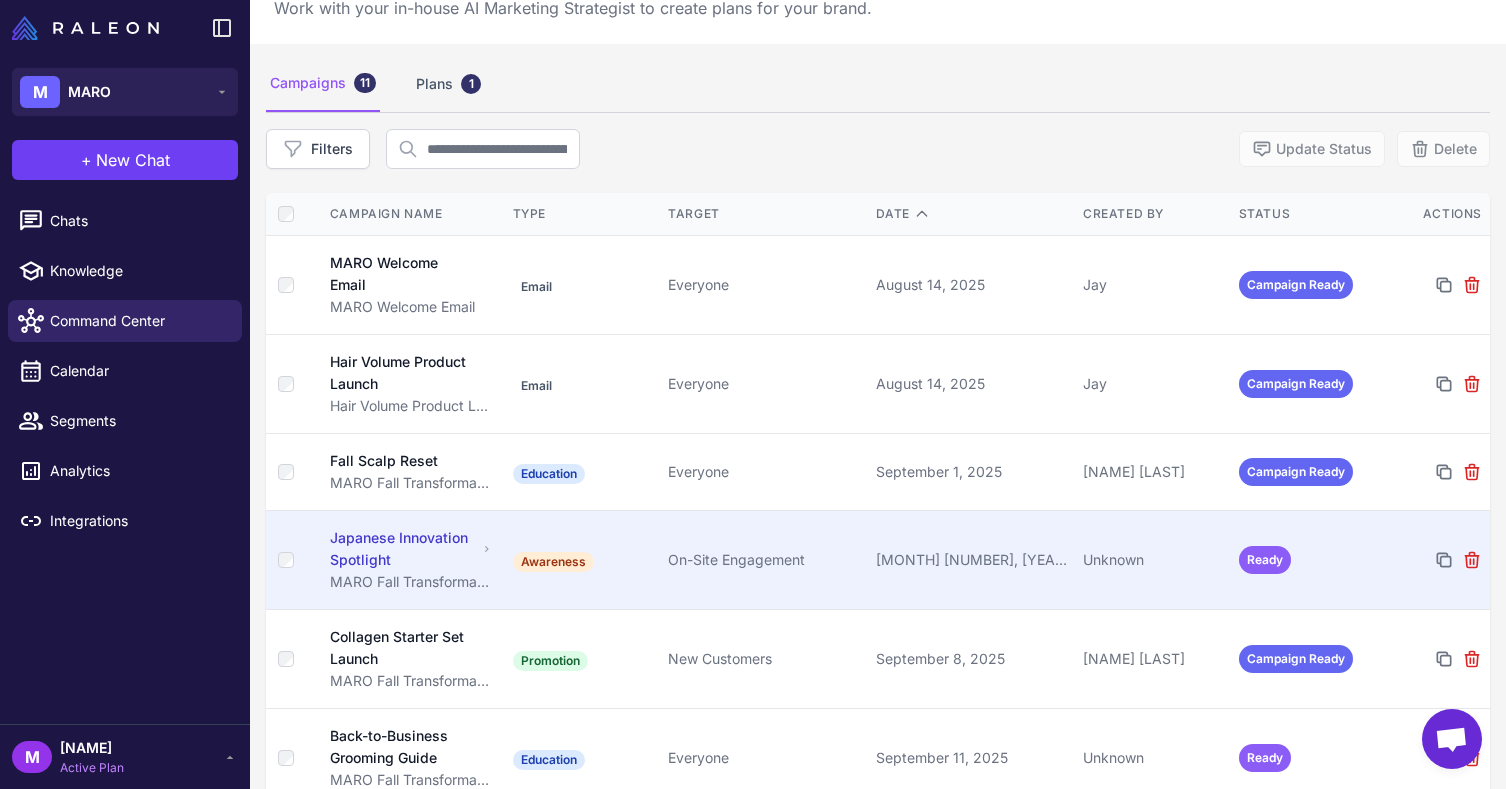 scroll, scrollTop: 0, scrollLeft: 0, axis: both 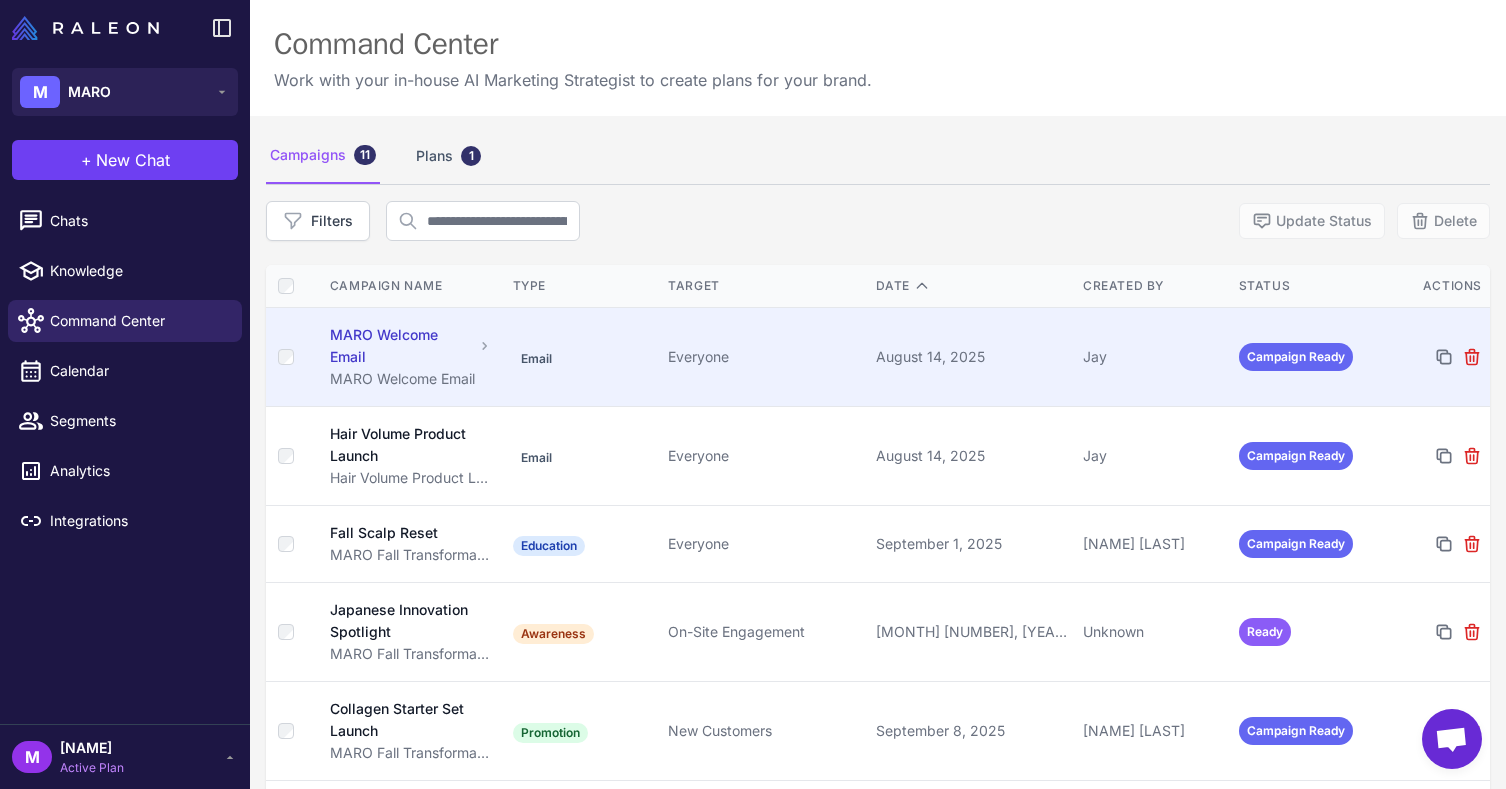 click on "Campaign Ready" at bounding box center [1296, 357] 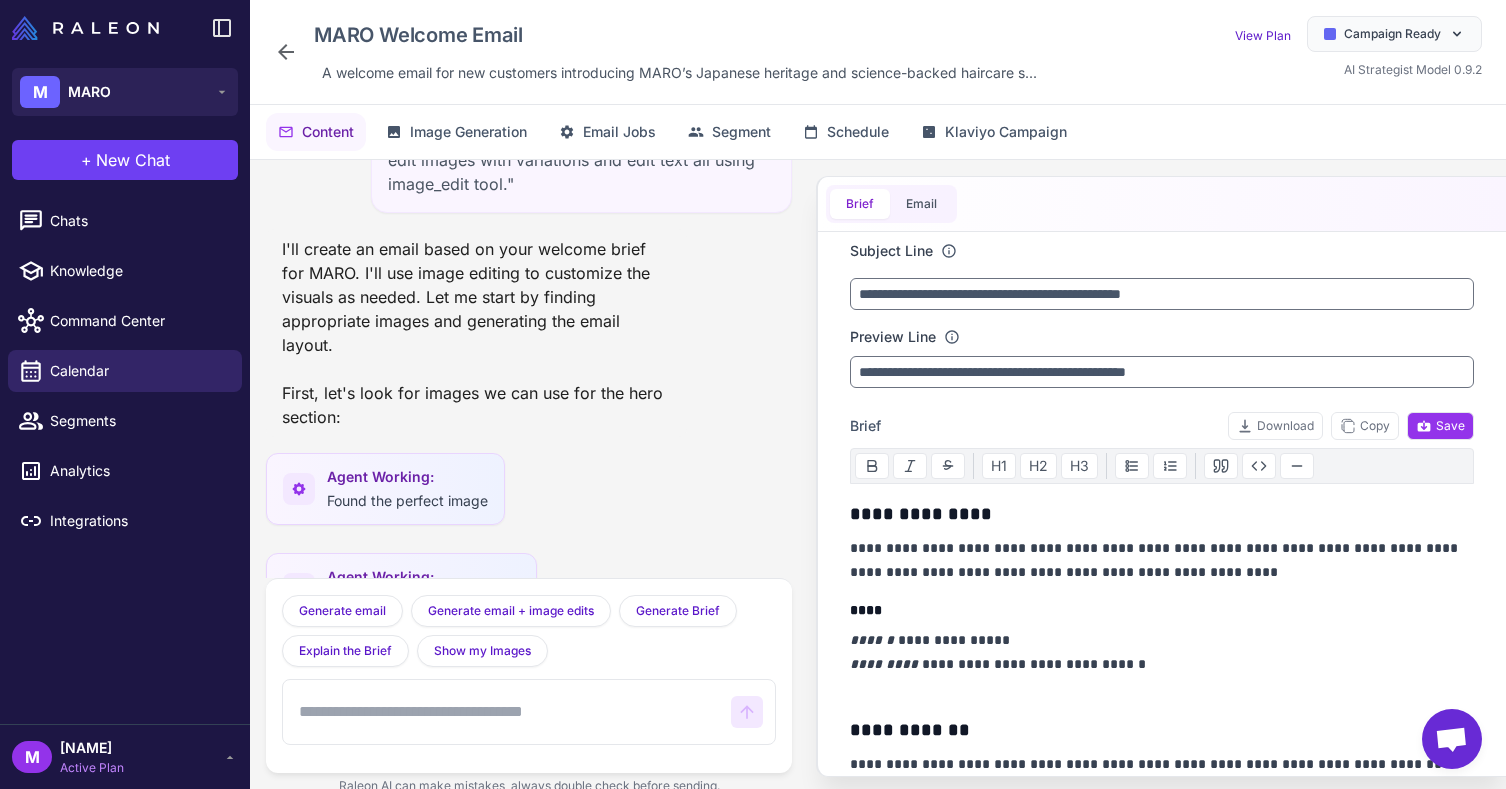 scroll, scrollTop: 2574, scrollLeft: 0, axis: vertical 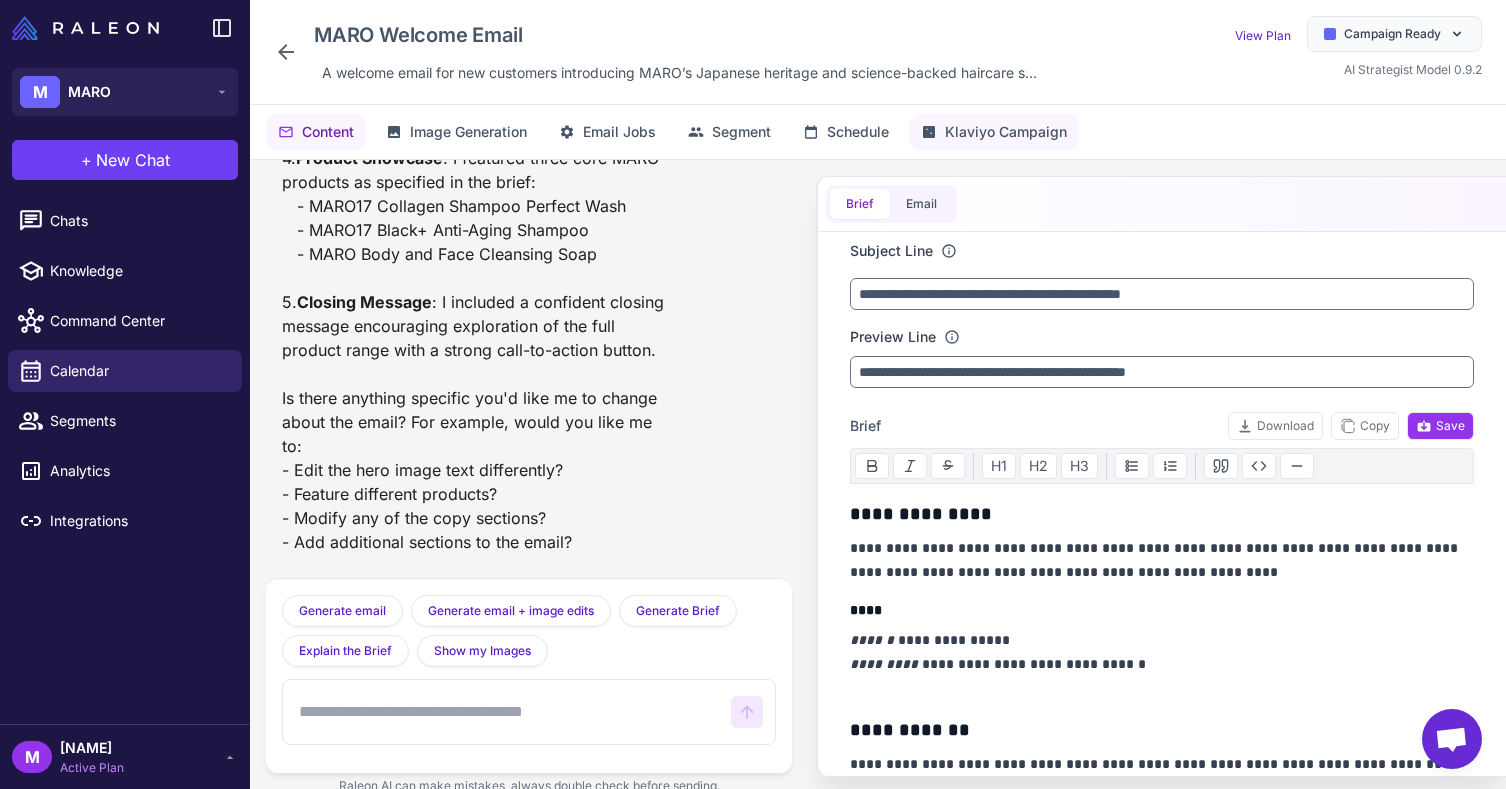 click on "Klaviyo Campaign" 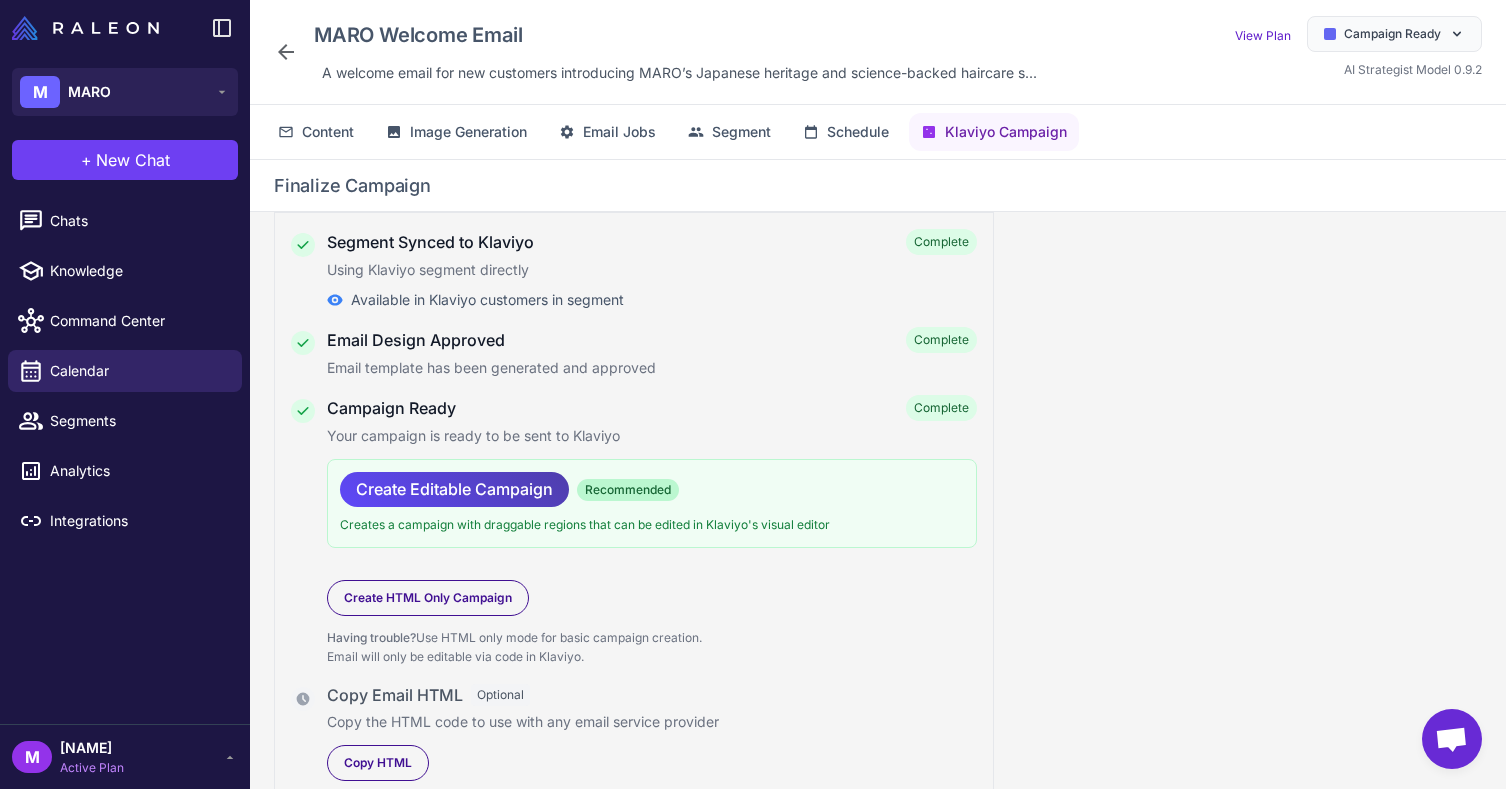 scroll, scrollTop: 0, scrollLeft: 0, axis: both 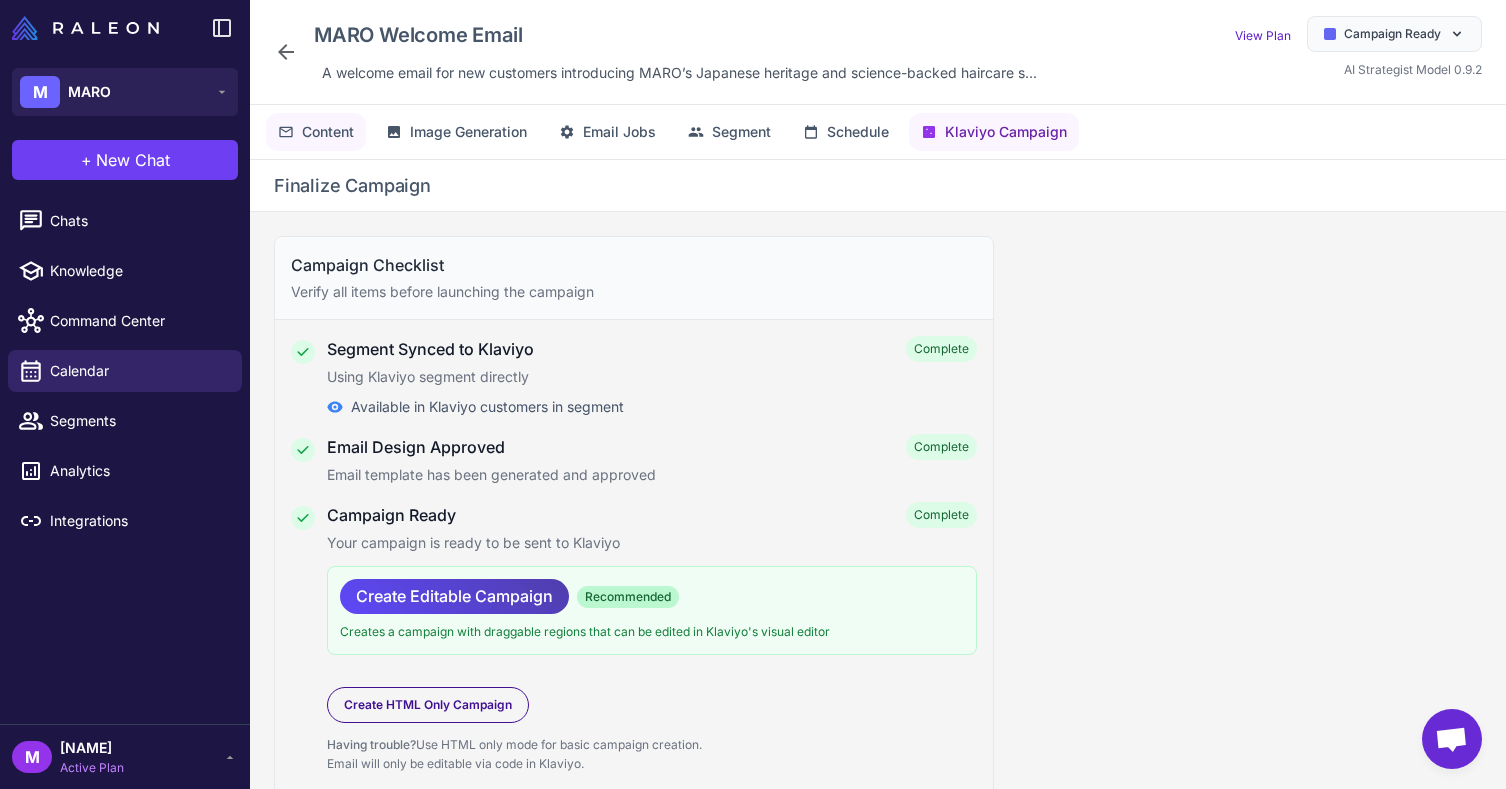 click on "Content" at bounding box center [328, 132] 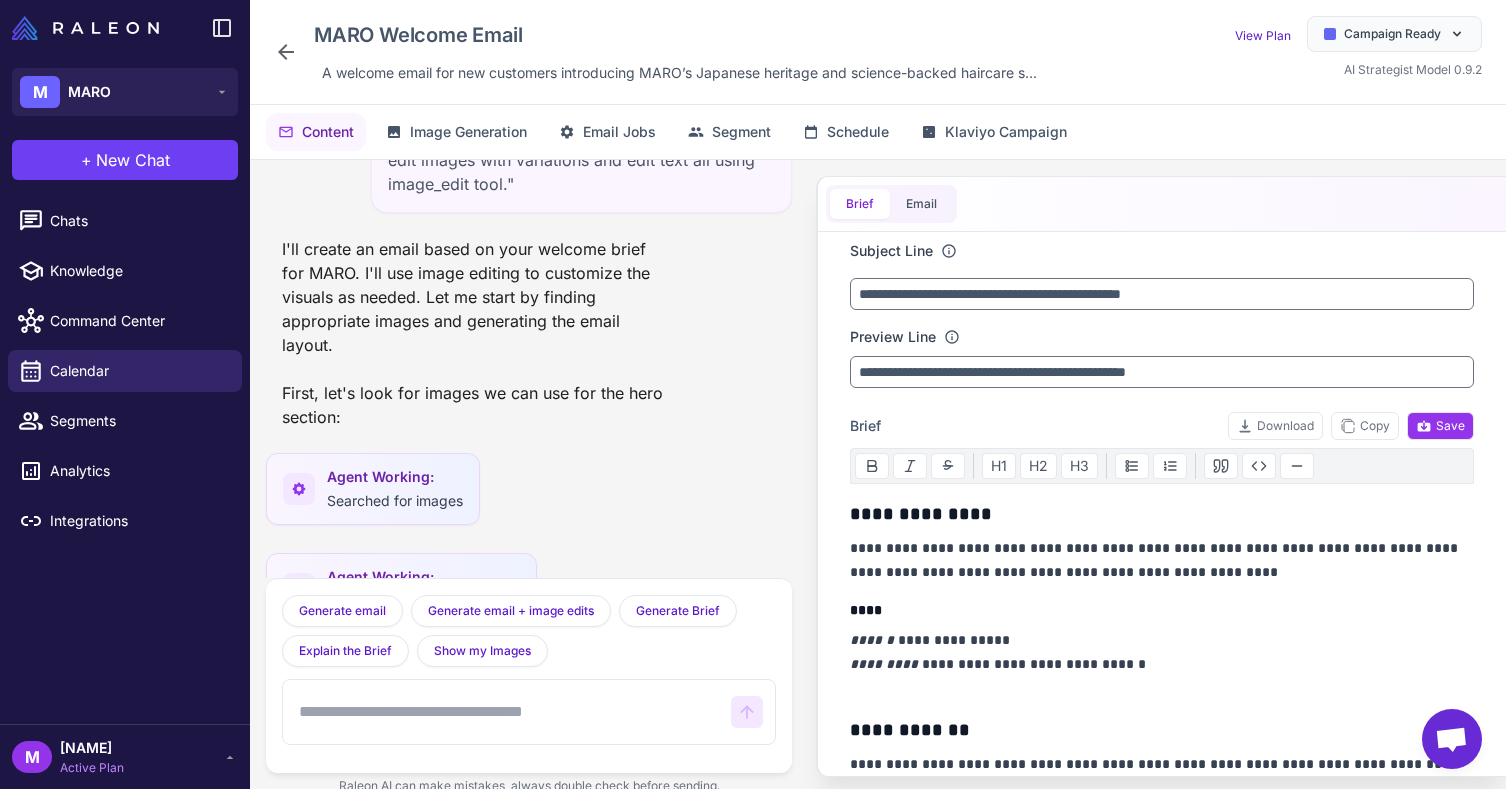 scroll, scrollTop: 2574, scrollLeft: 0, axis: vertical 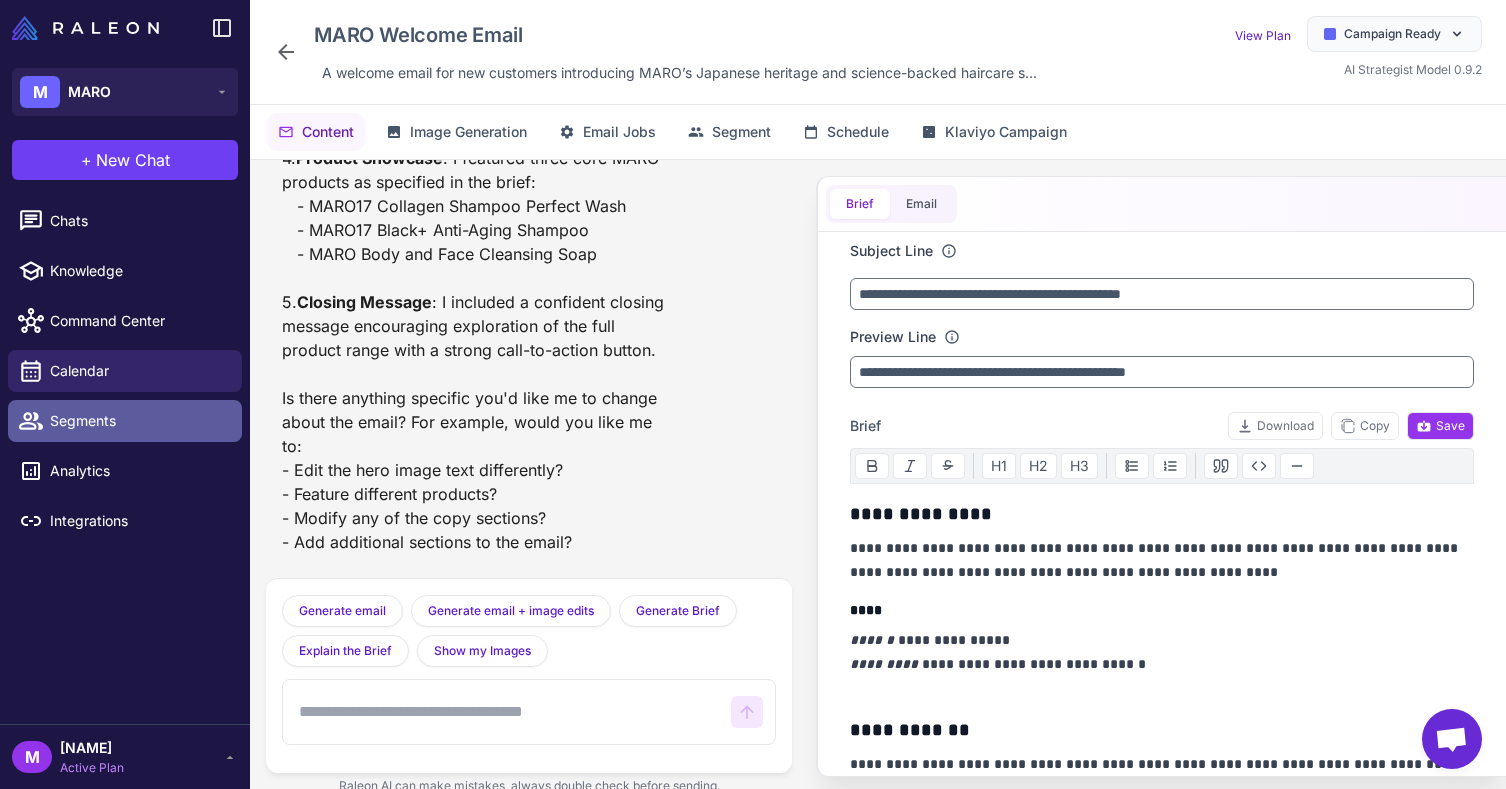 click on "Segments" at bounding box center [138, 421] 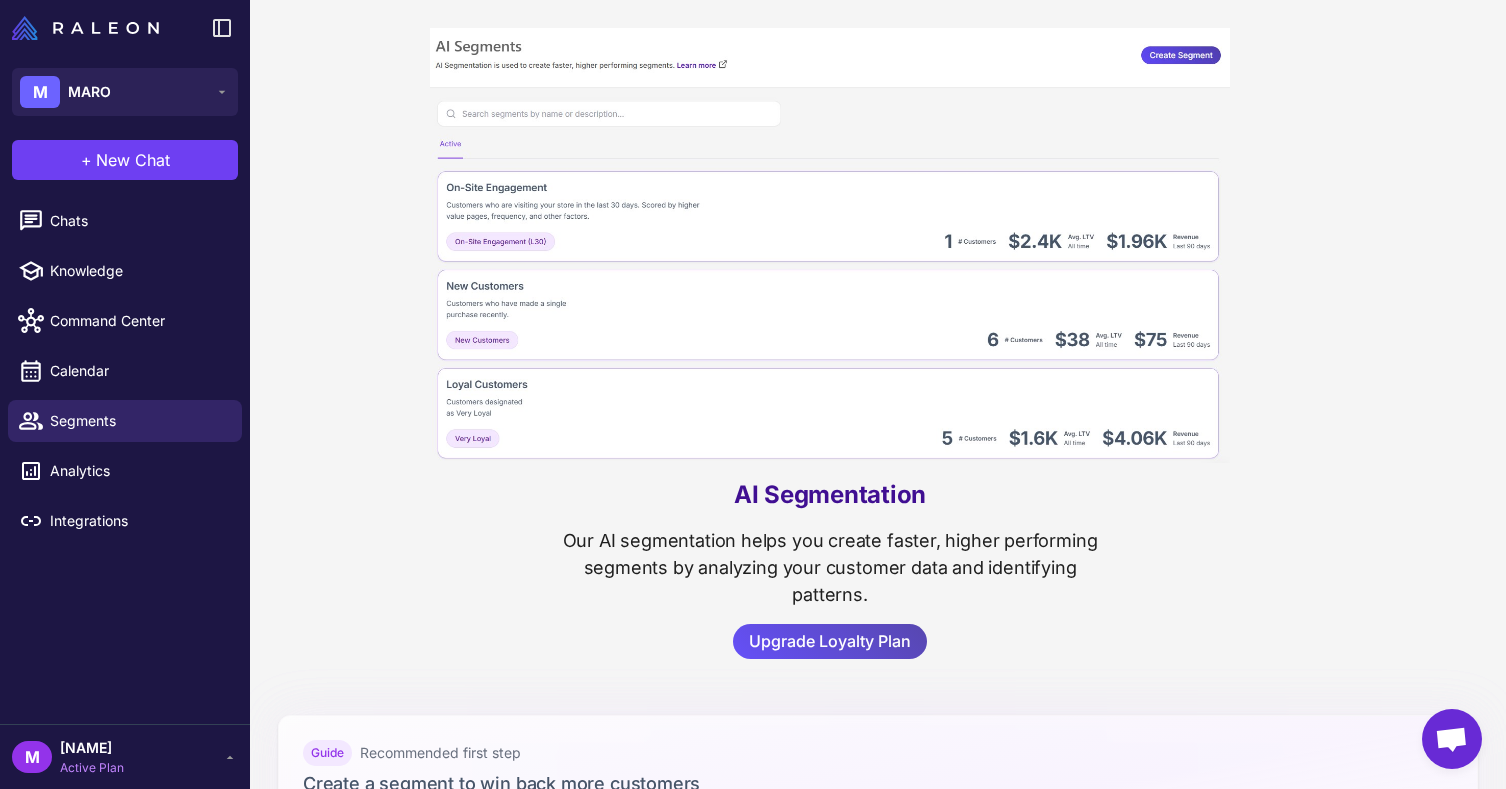 click on "Upgrade Loyalty Plan" at bounding box center (830, 641) 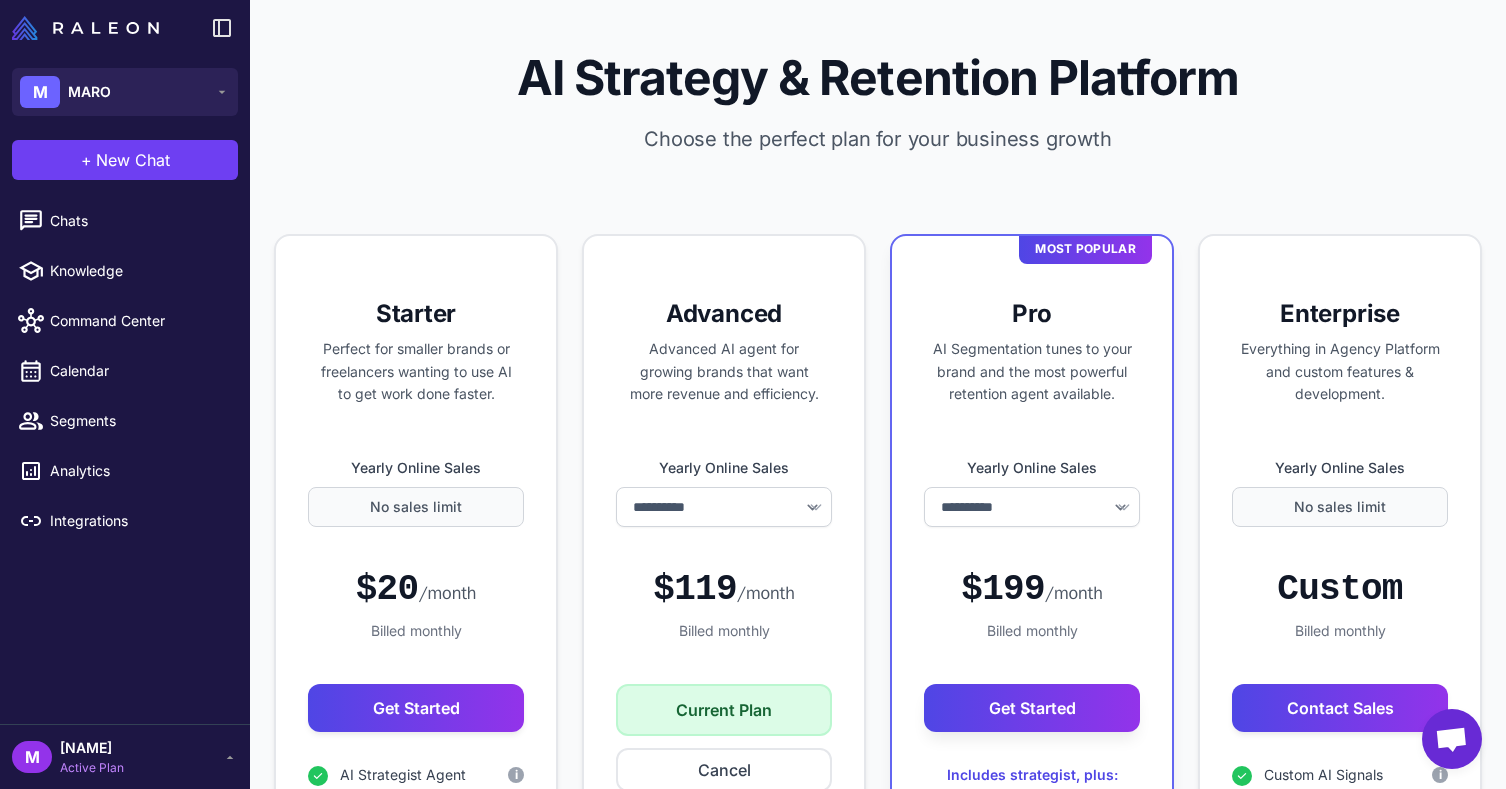 select on "******" 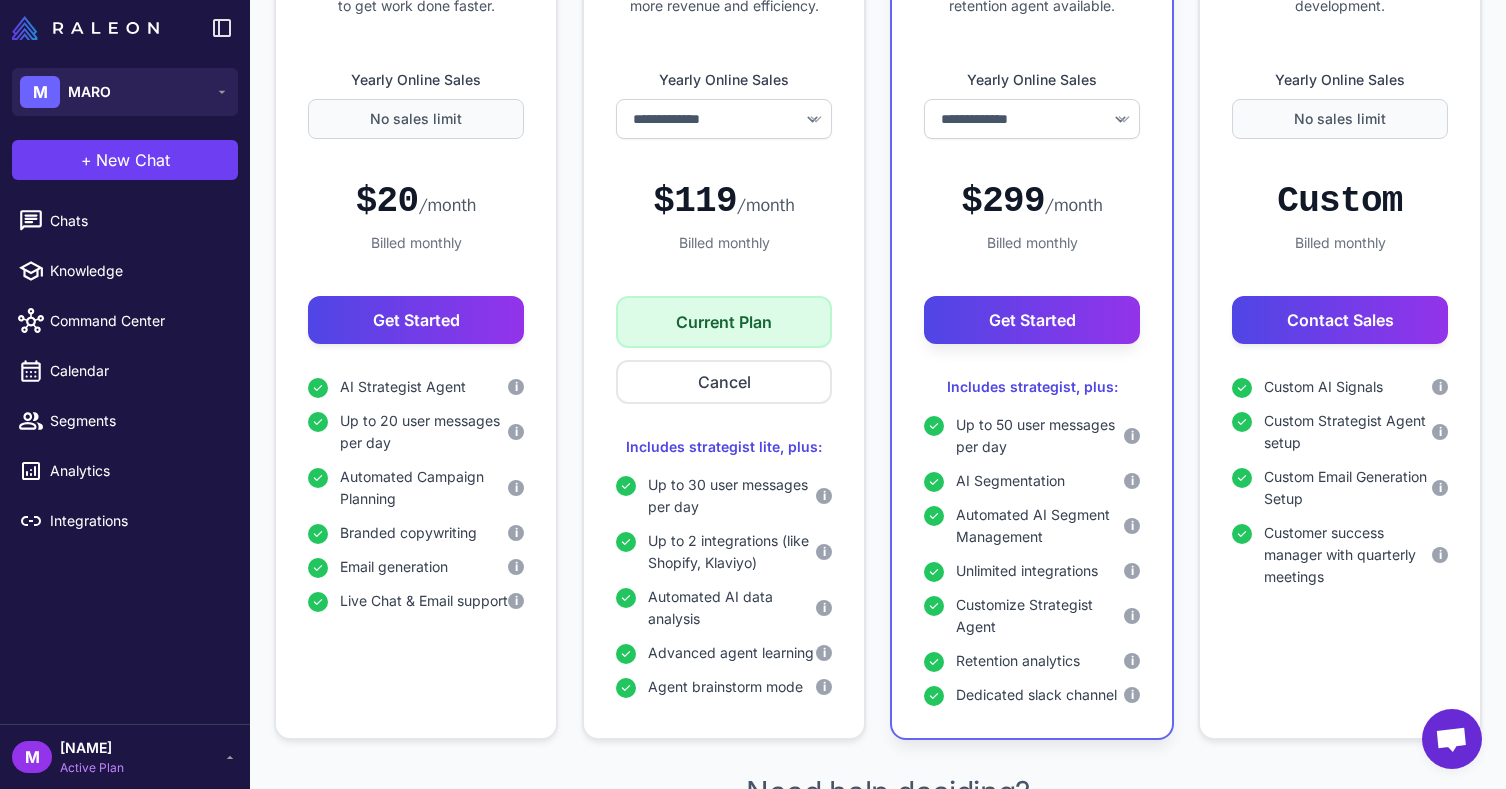 scroll, scrollTop: 461, scrollLeft: 0, axis: vertical 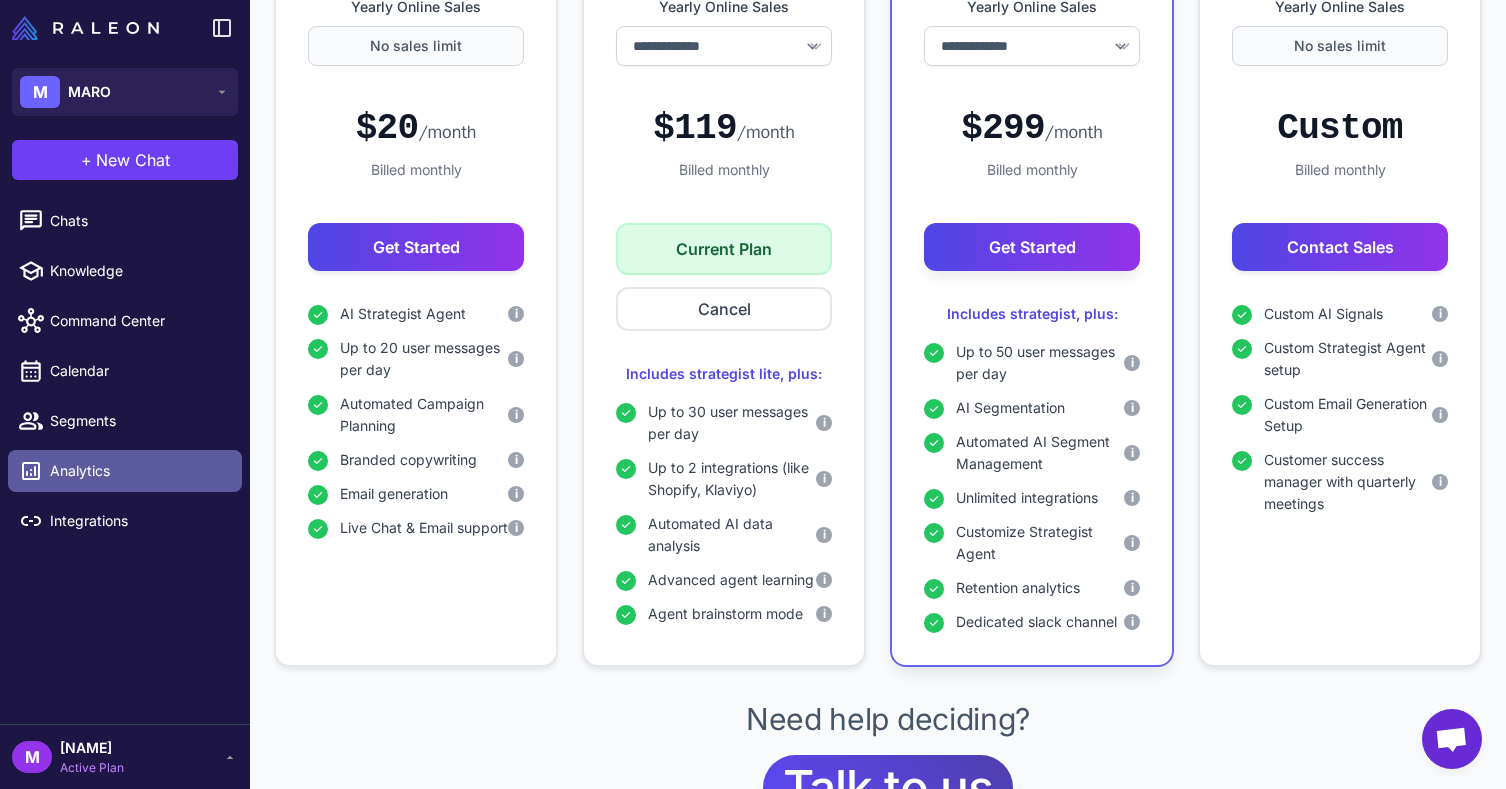click on "Analytics" at bounding box center [138, 471] 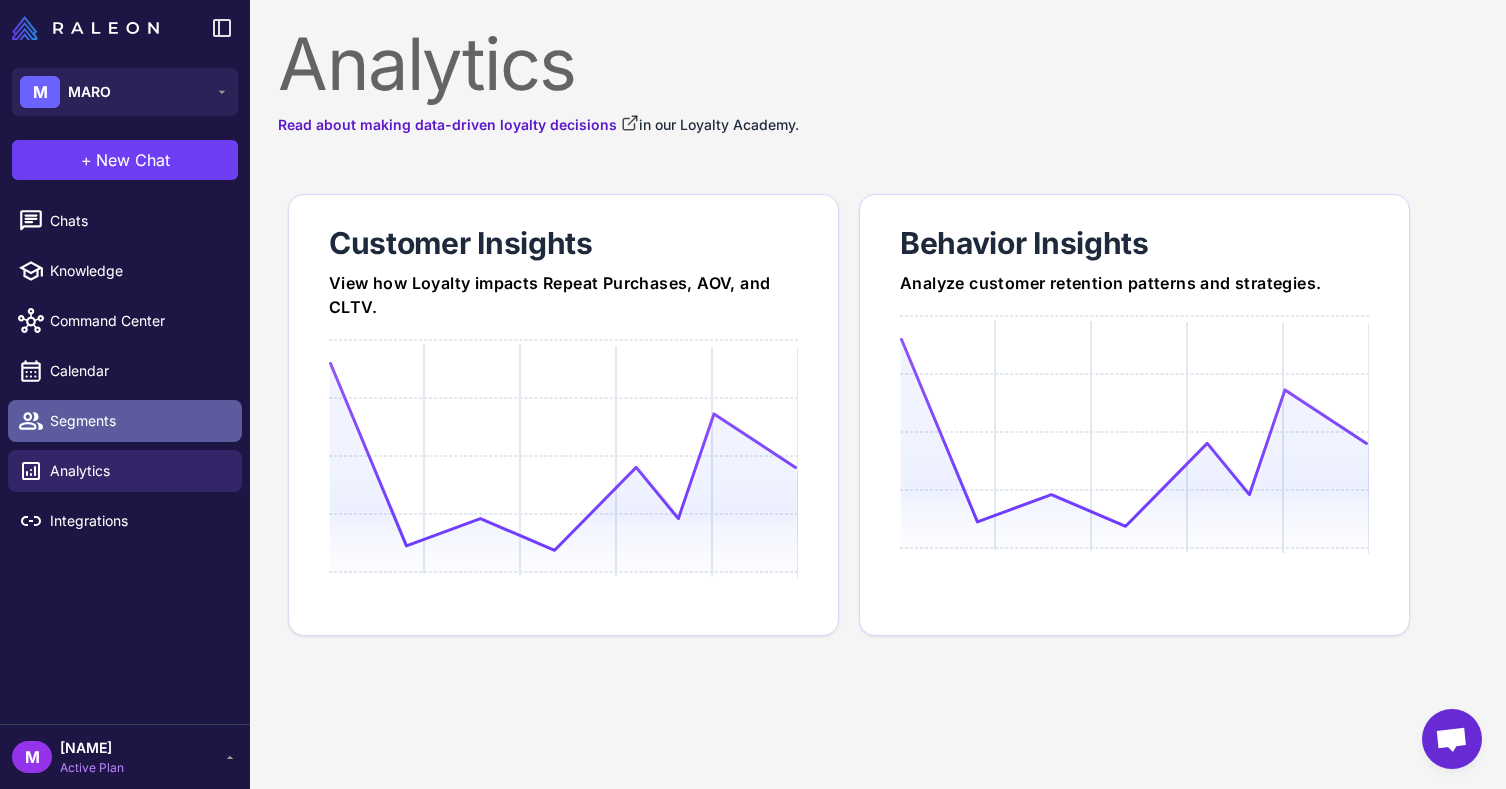 click on "Segments" at bounding box center [138, 421] 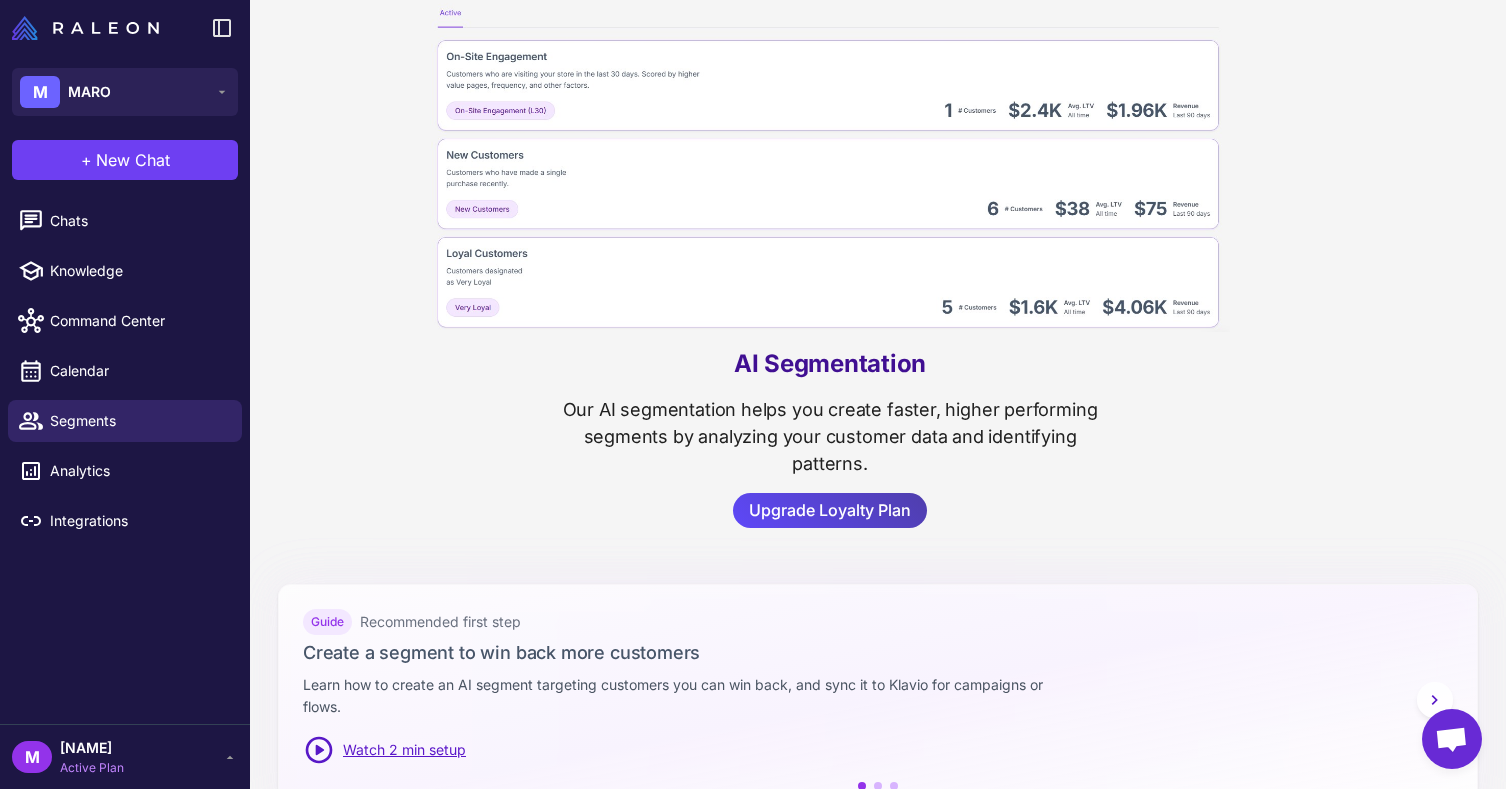 scroll, scrollTop: 206, scrollLeft: 0, axis: vertical 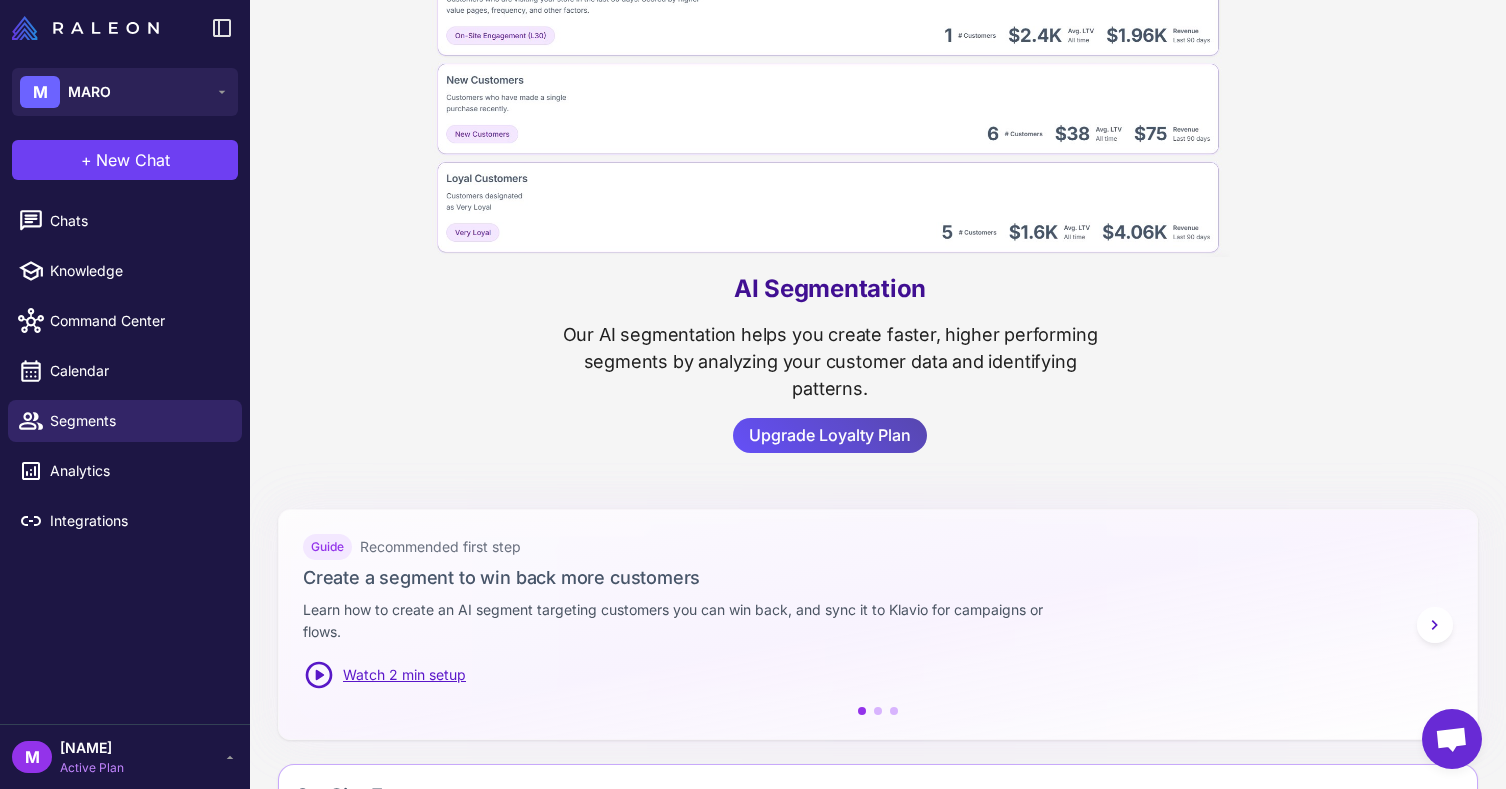 click on "Upgrade Loyalty Plan" at bounding box center (830, 435) 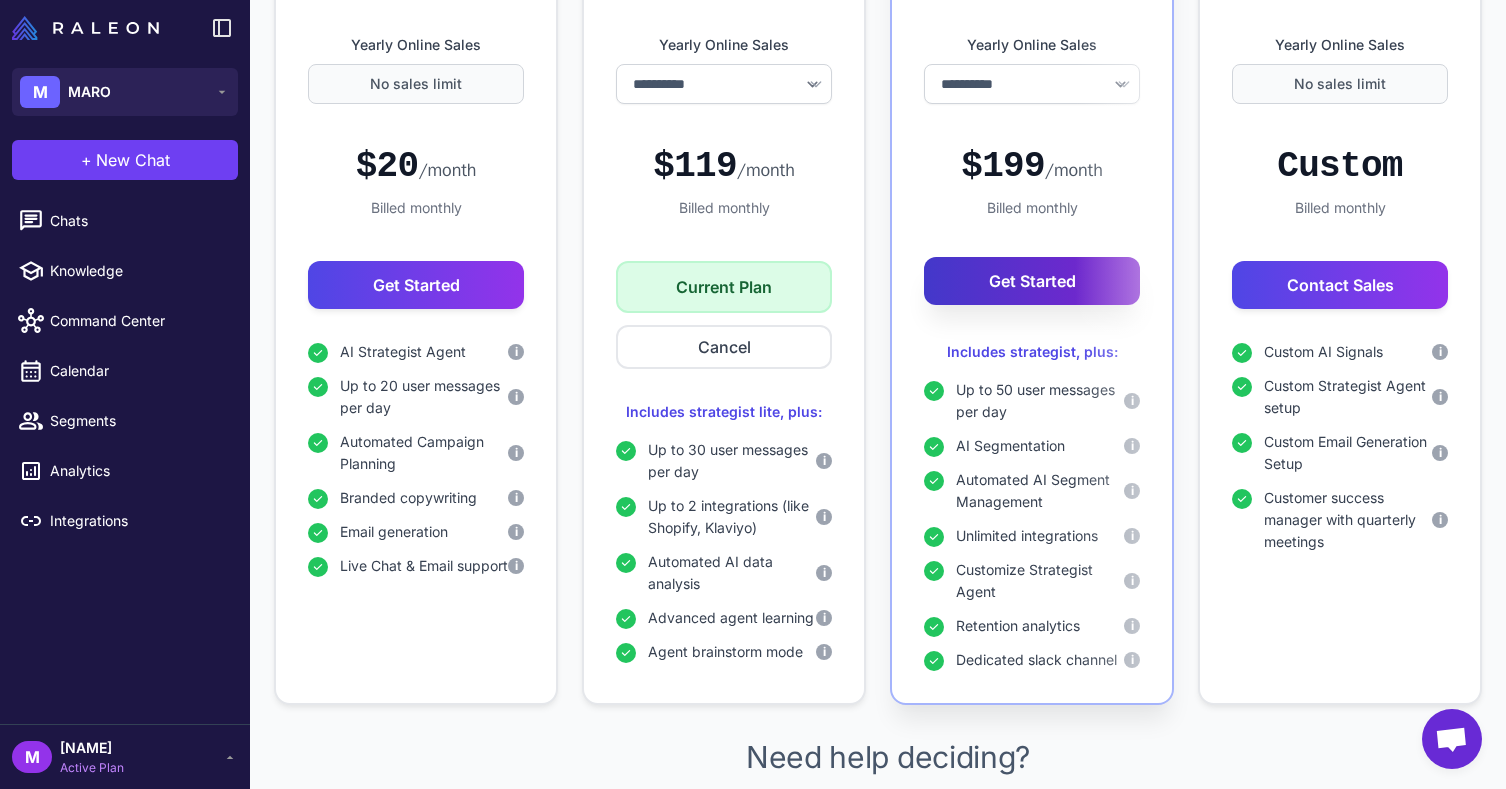 scroll, scrollTop: 481, scrollLeft: 0, axis: vertical 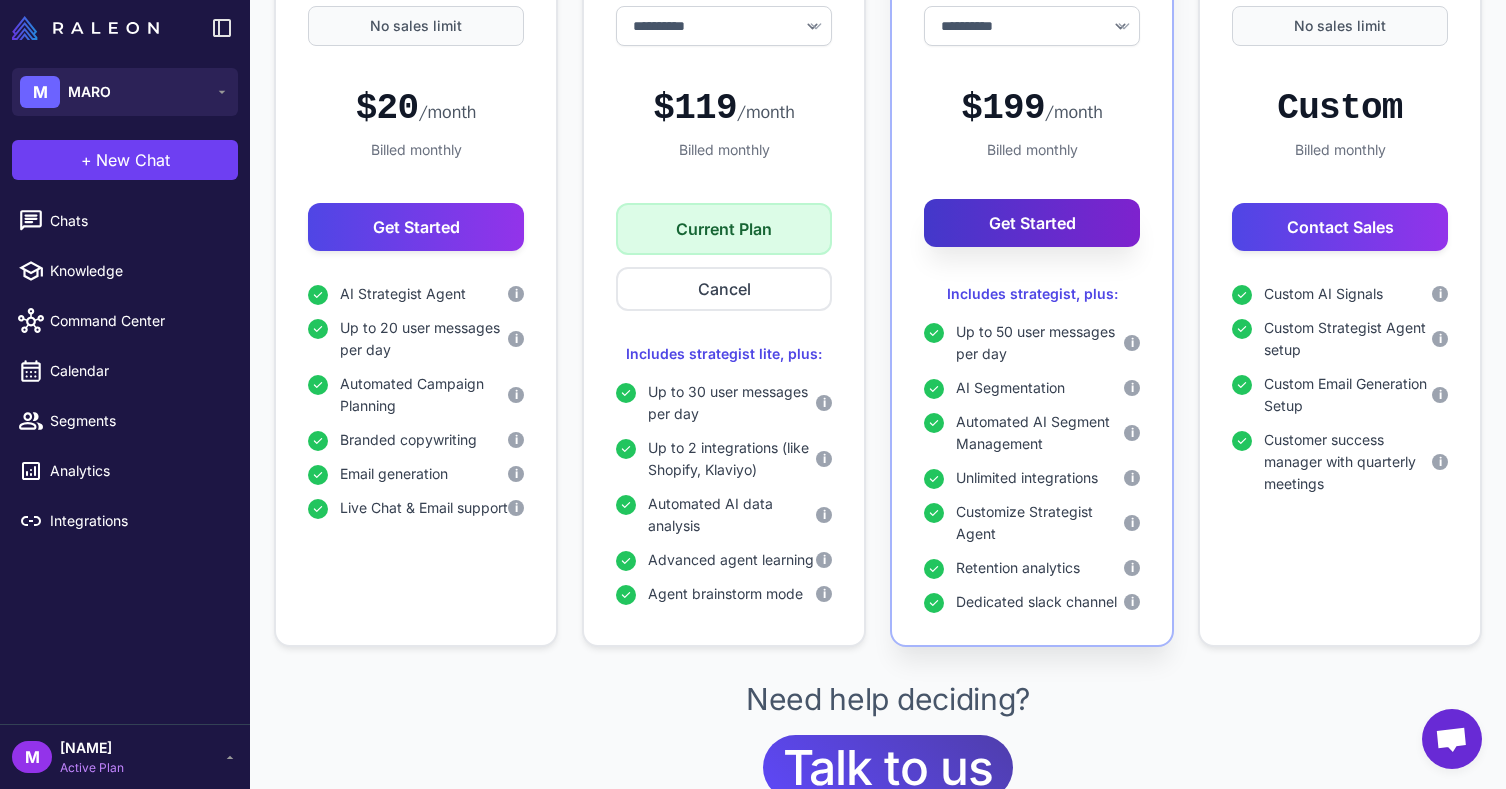 select on "******" 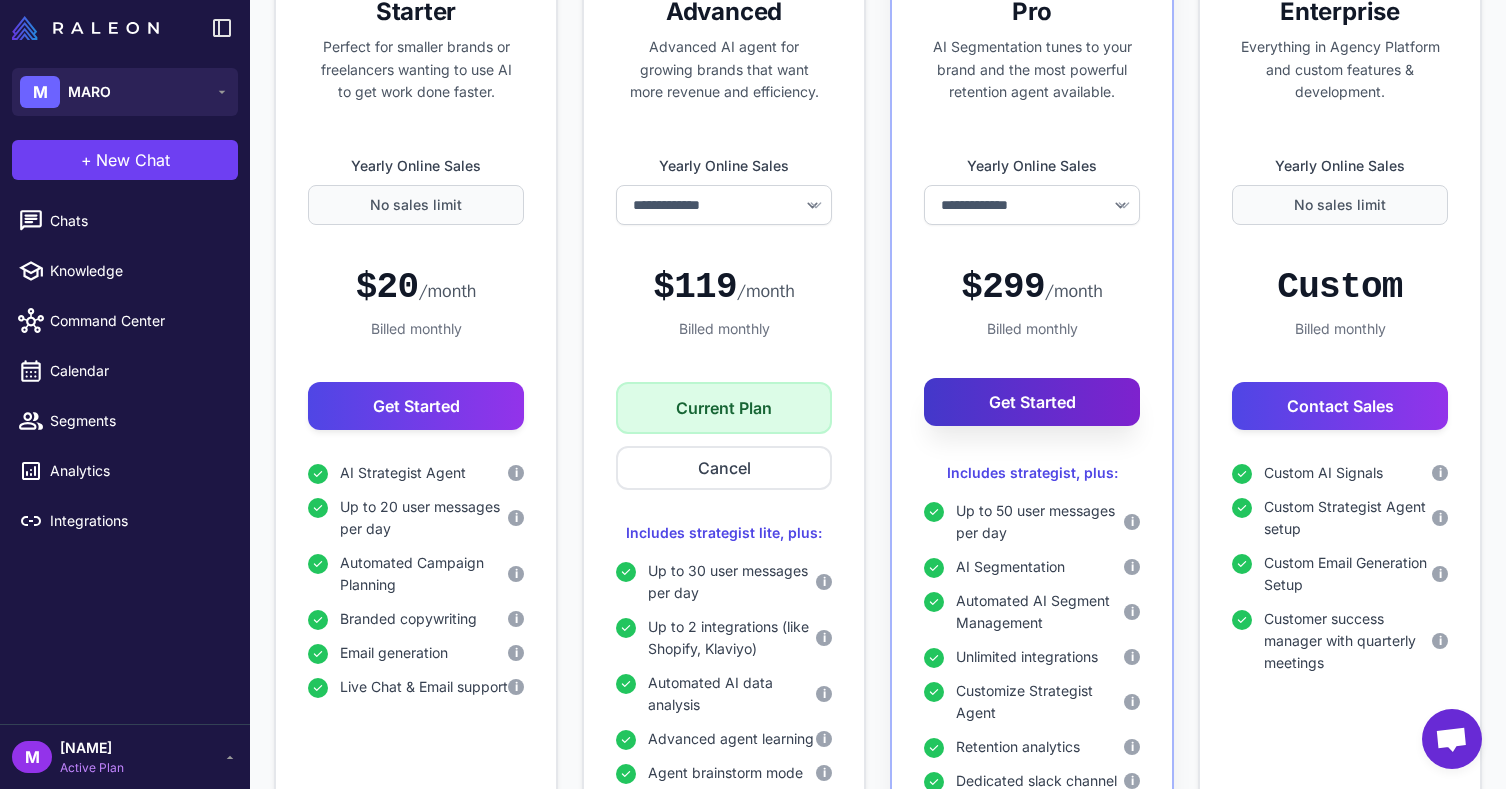 scroll, scrollTop: 287, scrollLeft: 0, axis: vertical 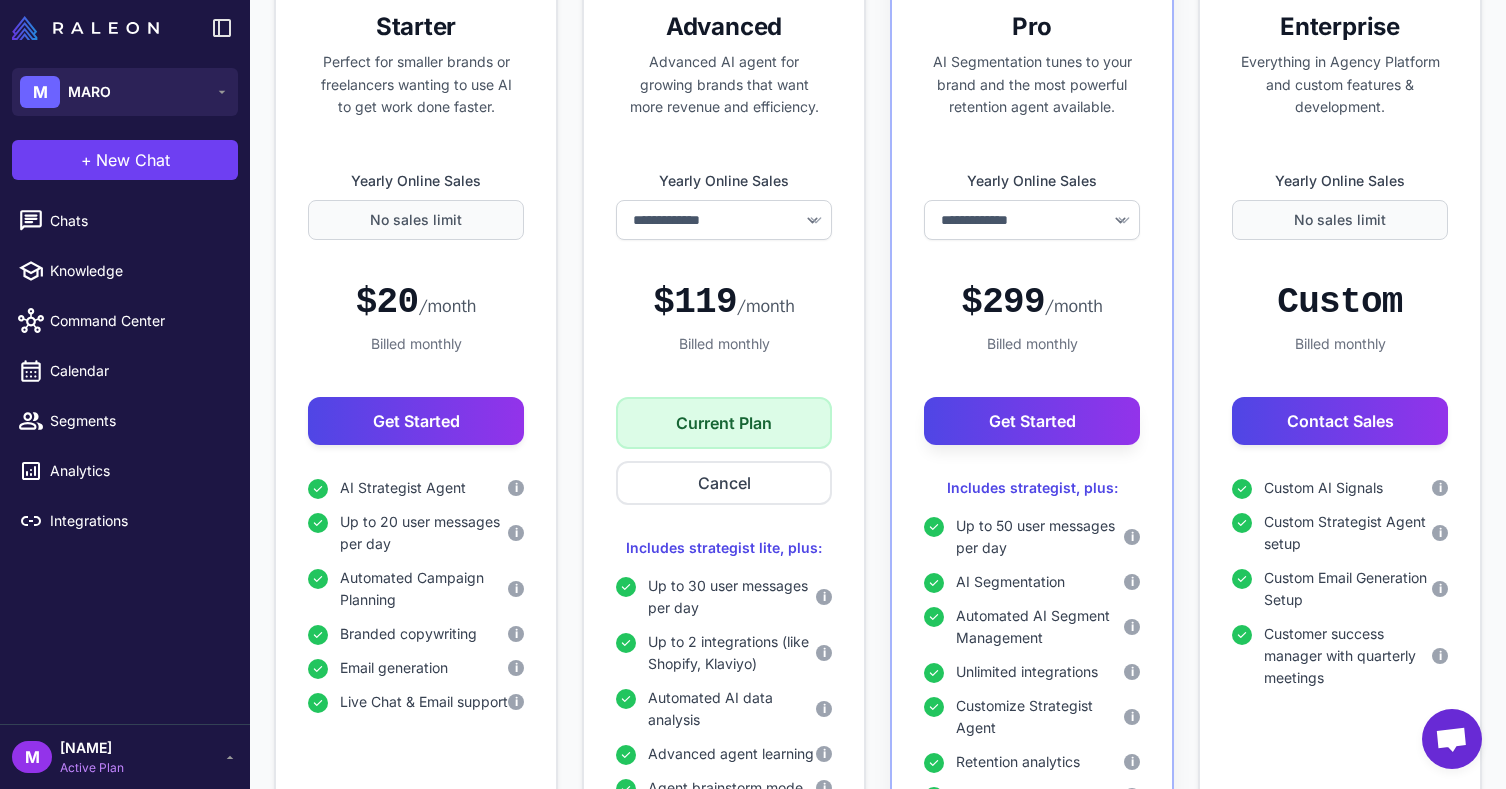 click on "**********" at bounding box center (1032, 220) 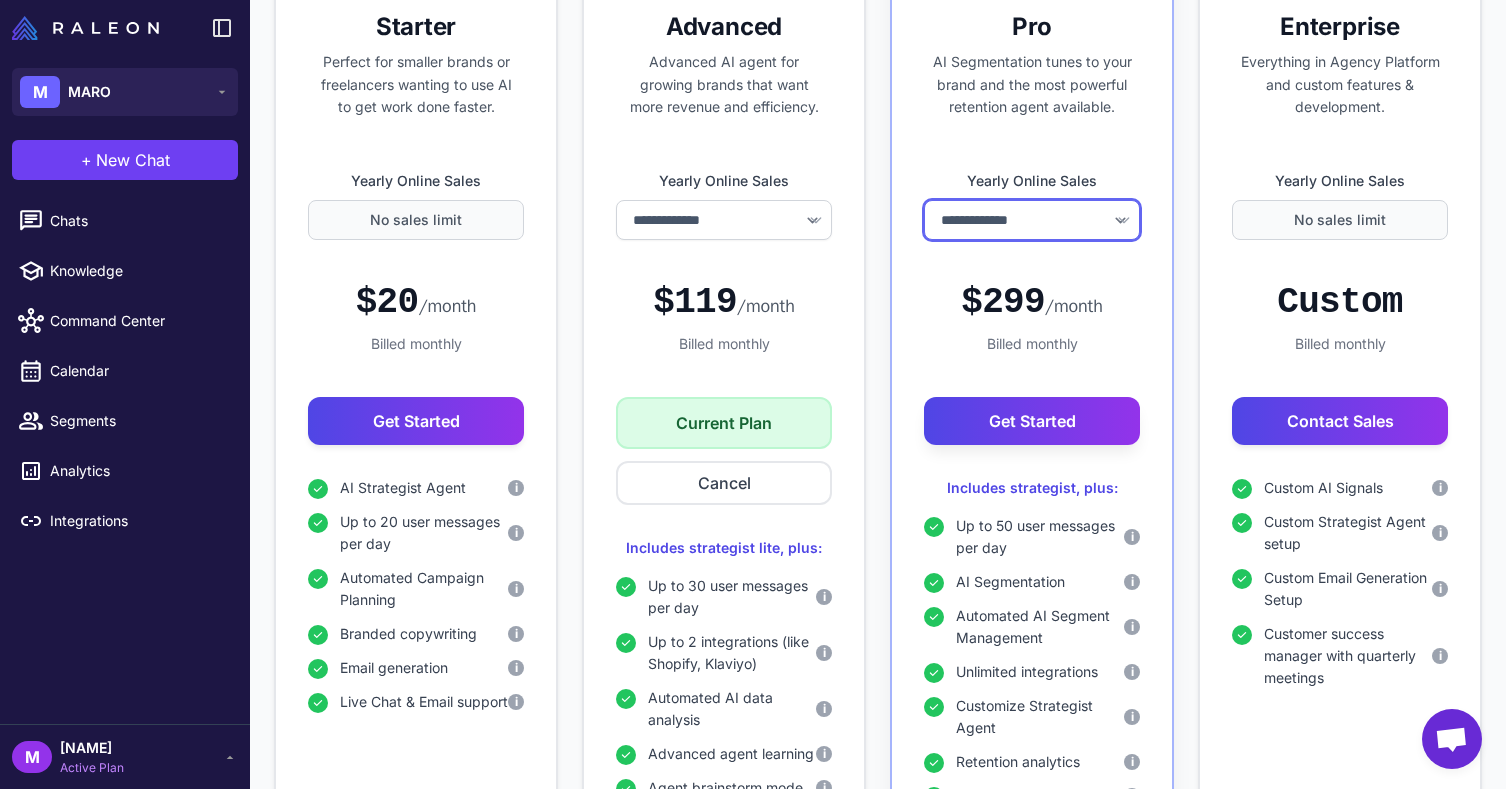 select on "*" 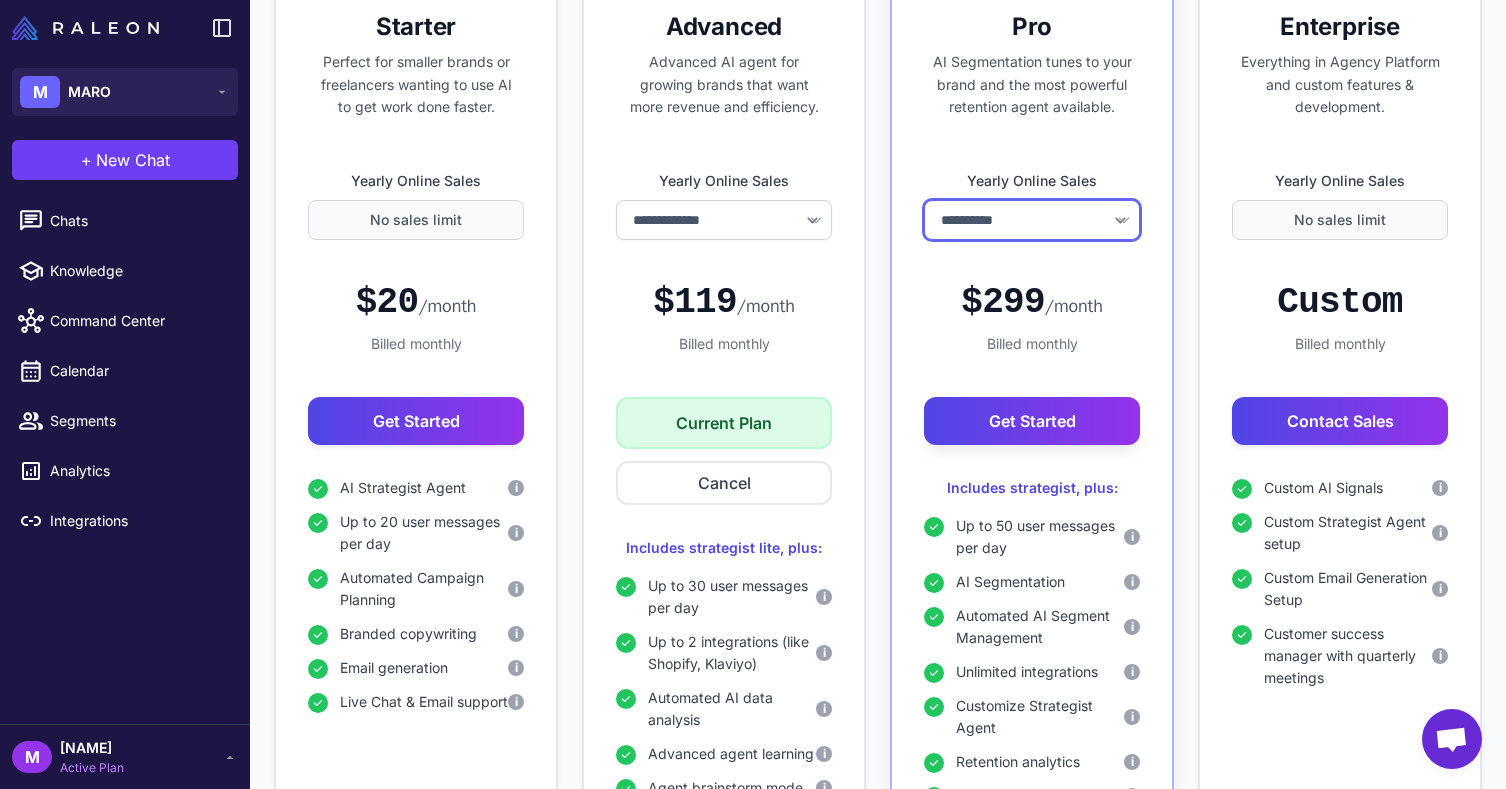 select on "*" 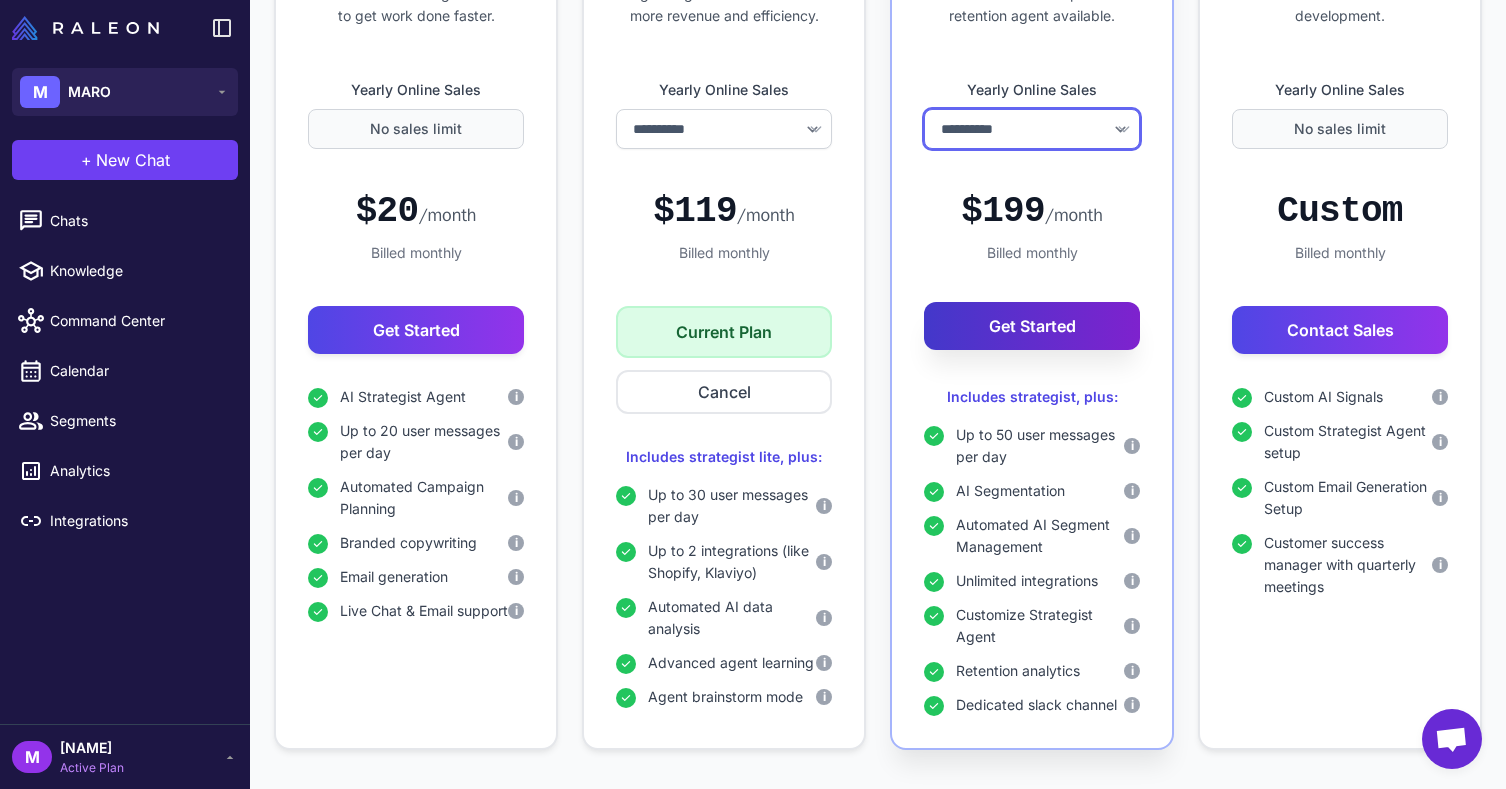 scroll, scrollTop: 386, scrollLeft: 0, axis: vertical 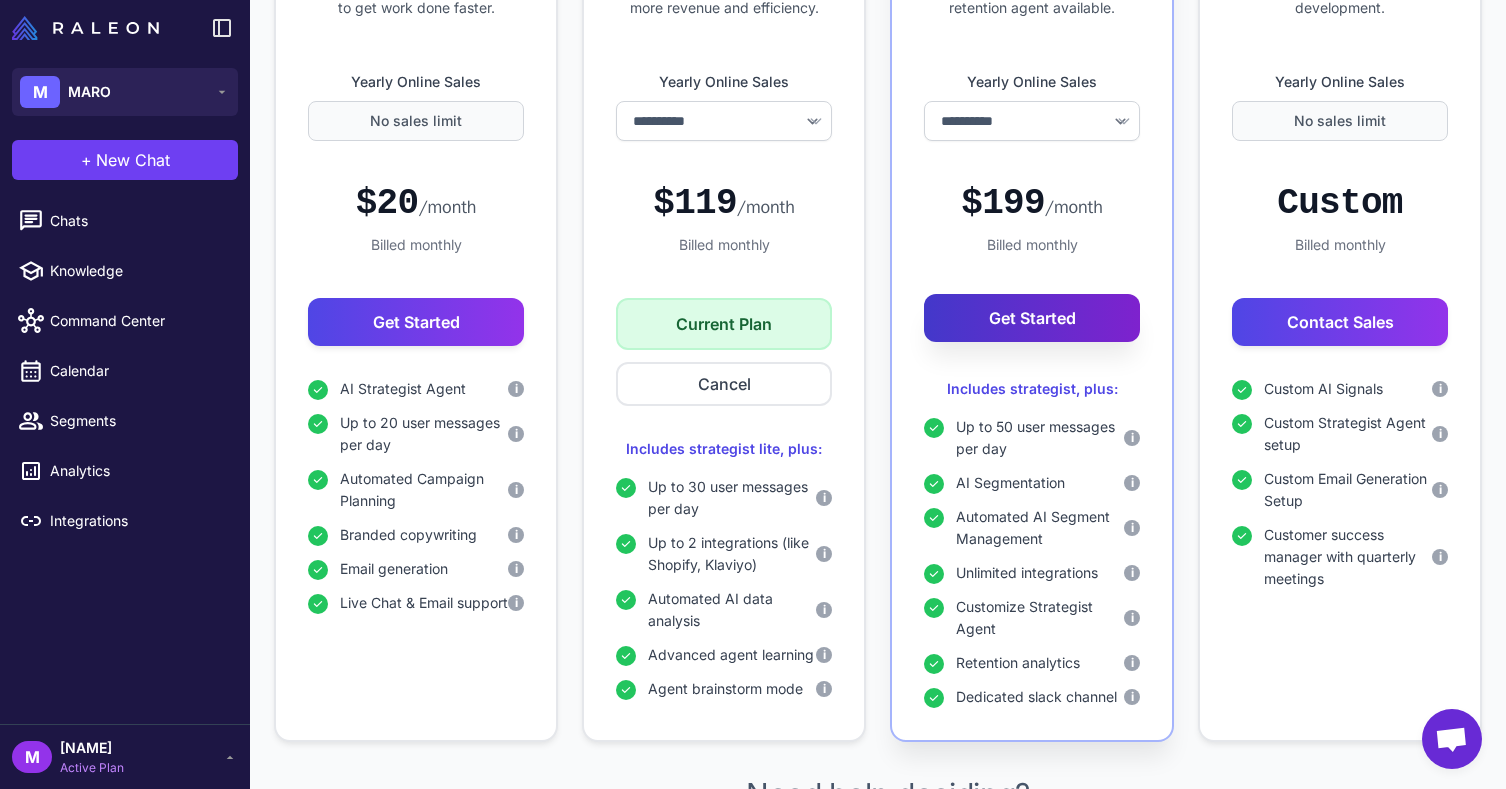 click on "Get Started" 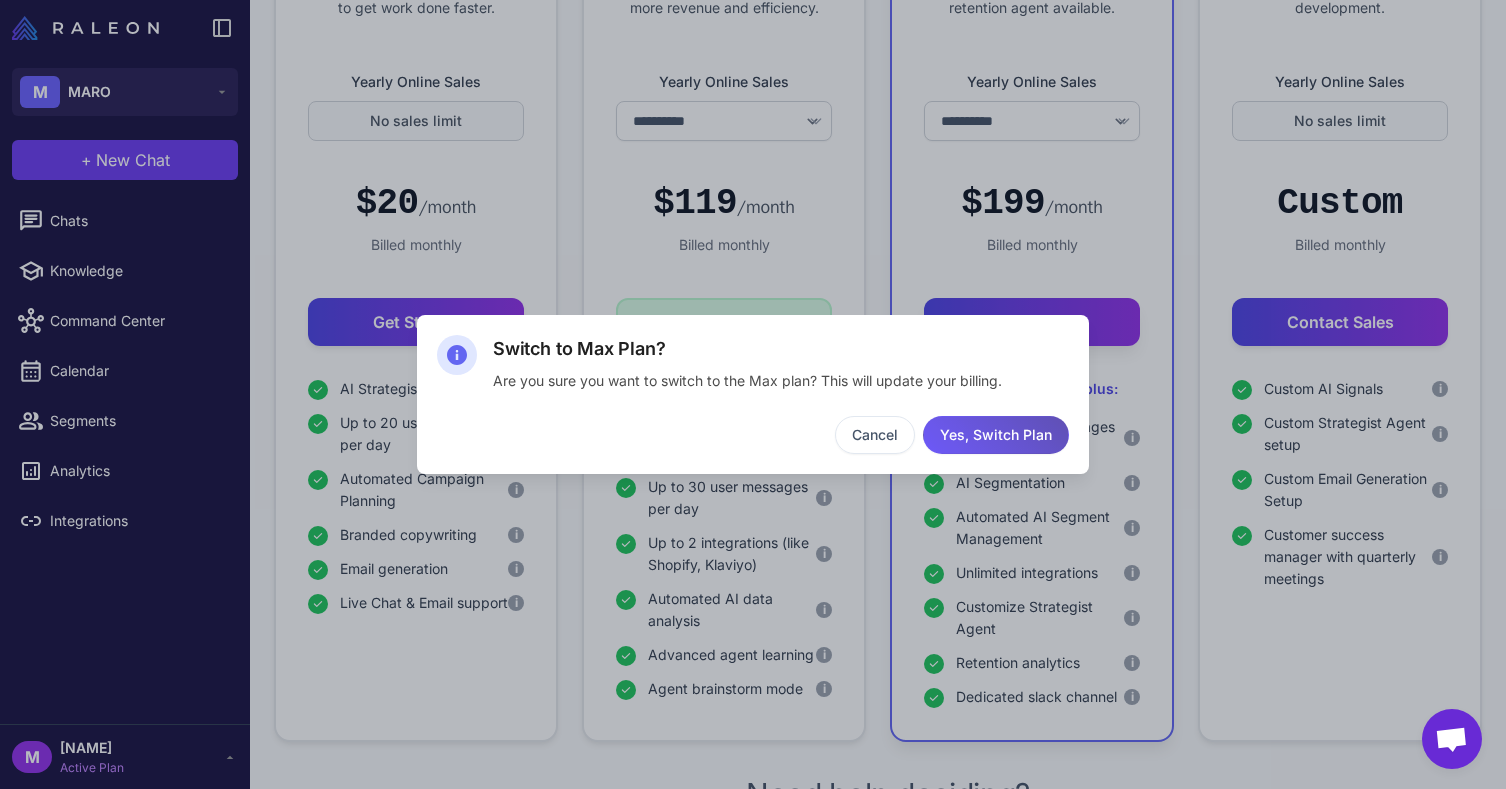 click on "Yes, Switch Plan" at bounding box center (996, 435) 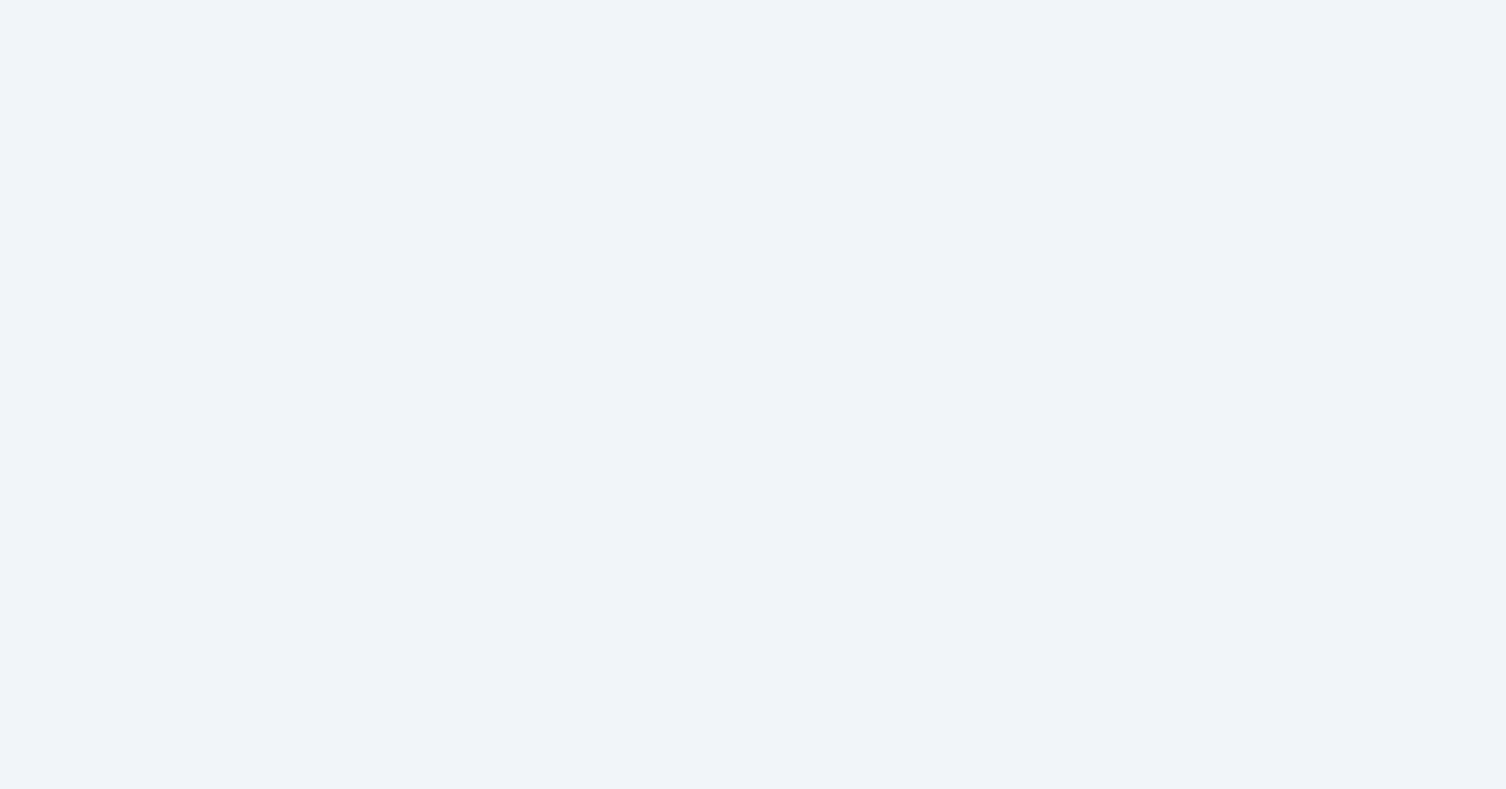 scroll, scrollTop: 0, scrollLeft: 0, axis: both 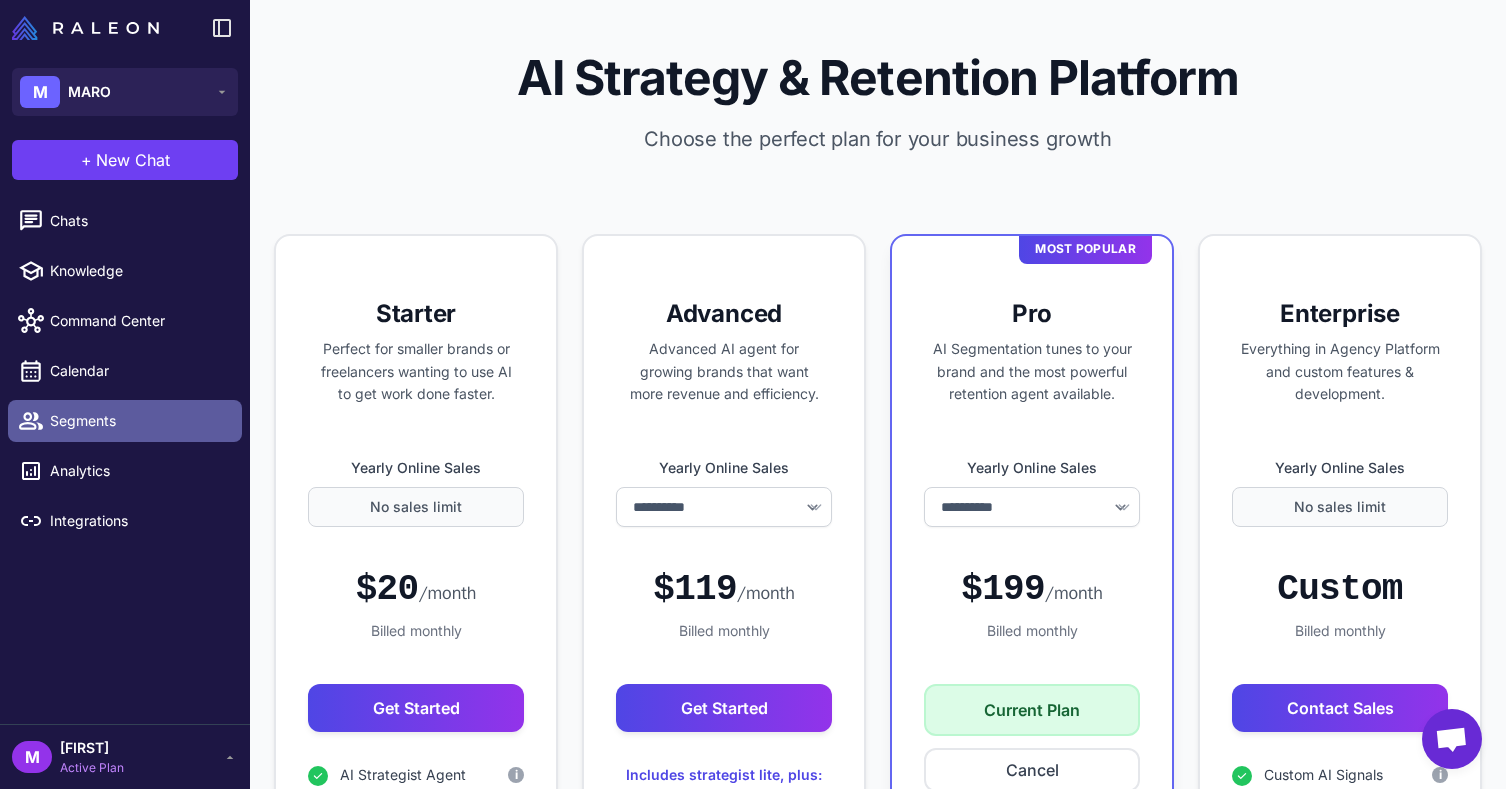 click on "Segments" at bounding box center [138, 421] 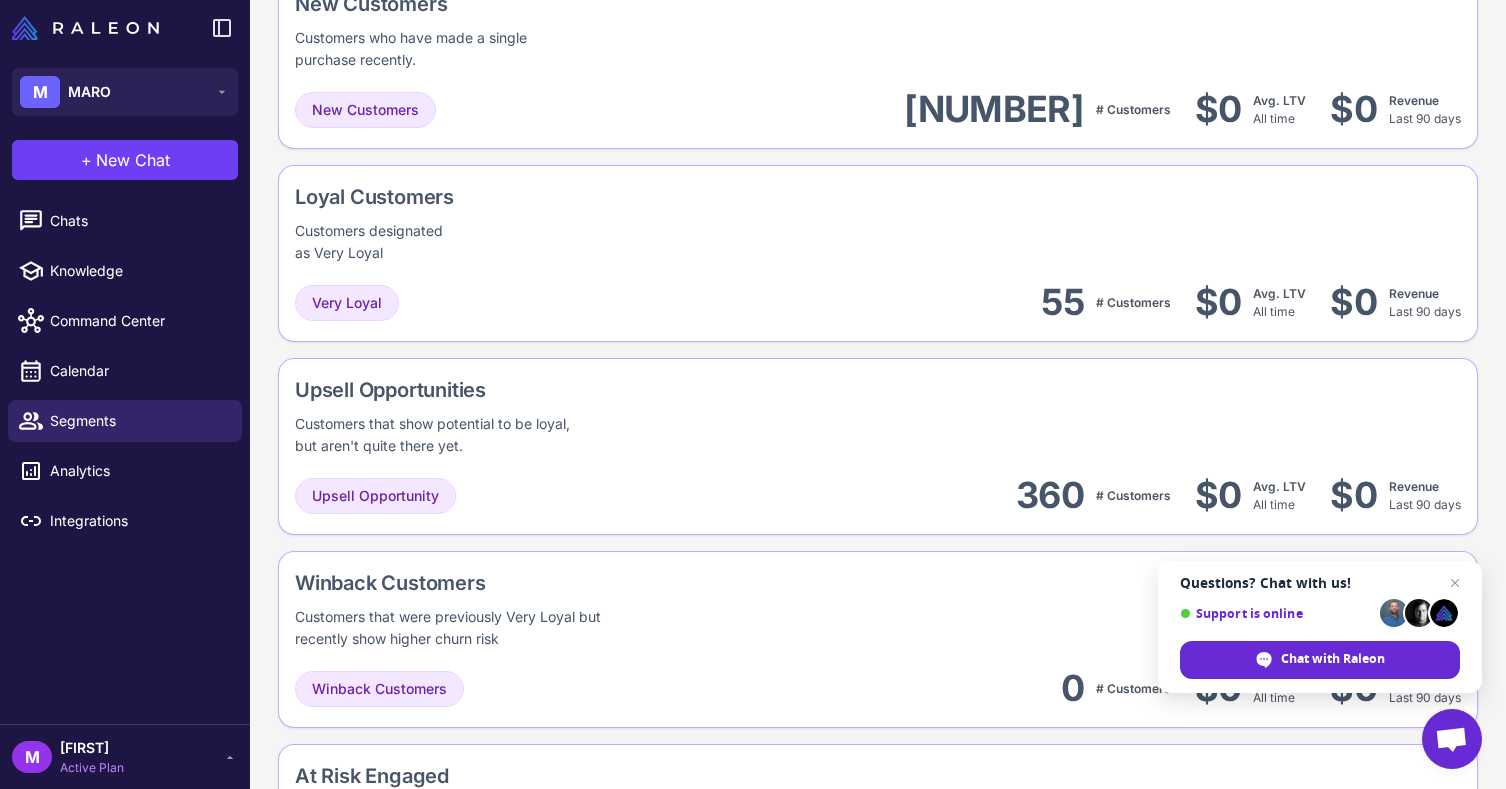 scroll, scrollTop: 926, scrollLeft: 0, axis: vertical 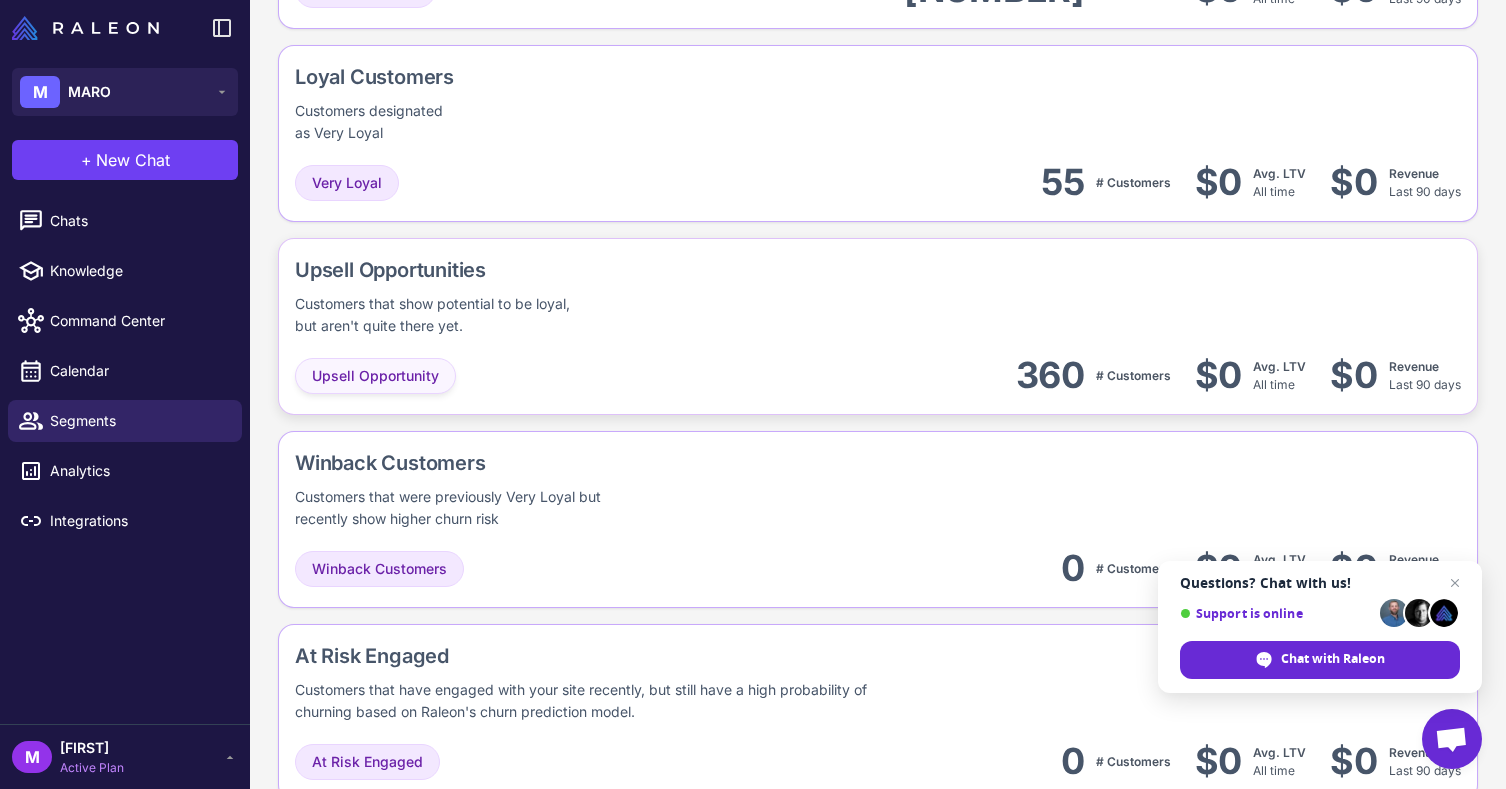 click on "Upsell Opportunity" at bounding box center [375, 376] 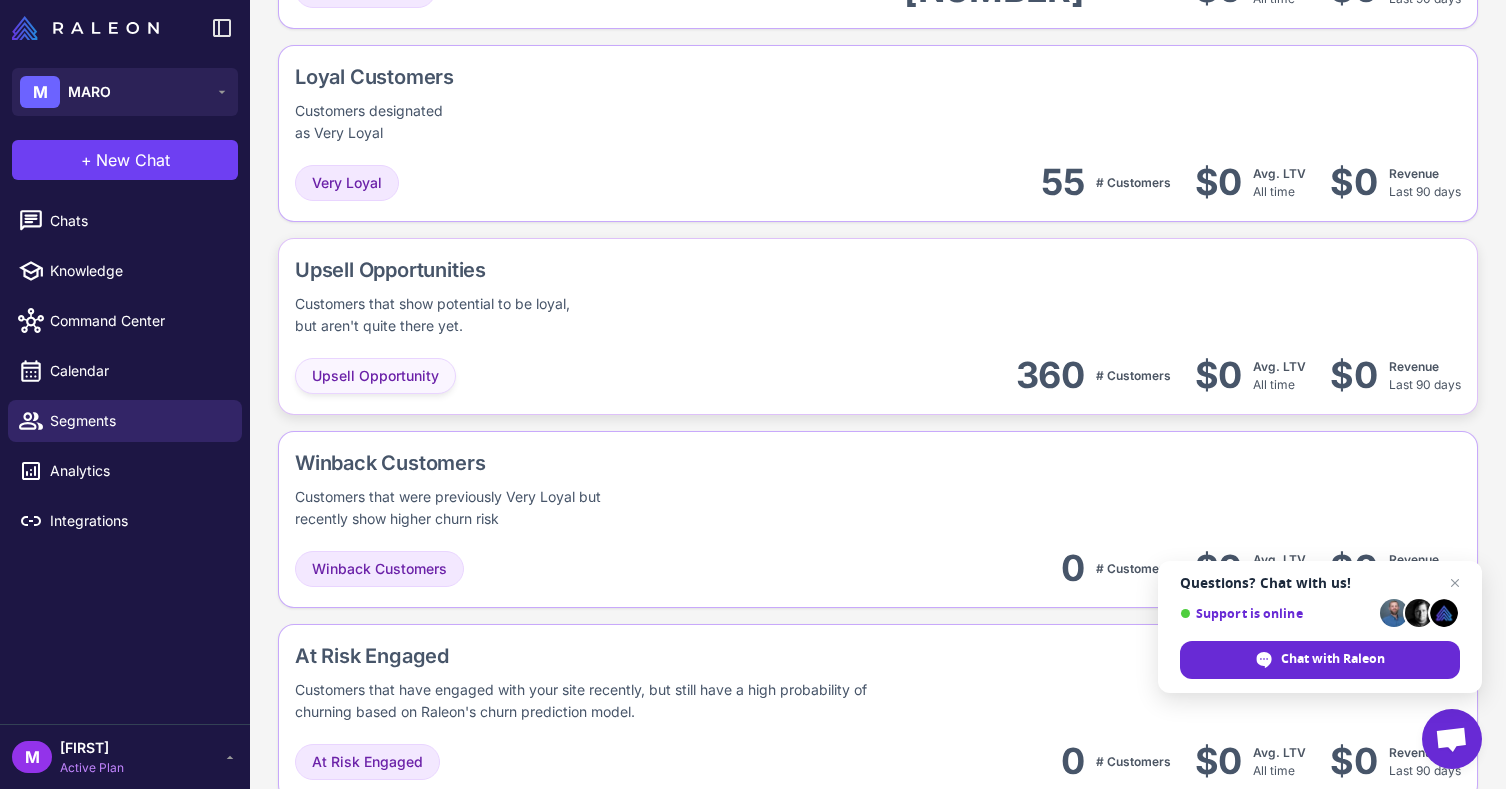 click on "Upsell Opportunity" at bounding box center [375, 376] 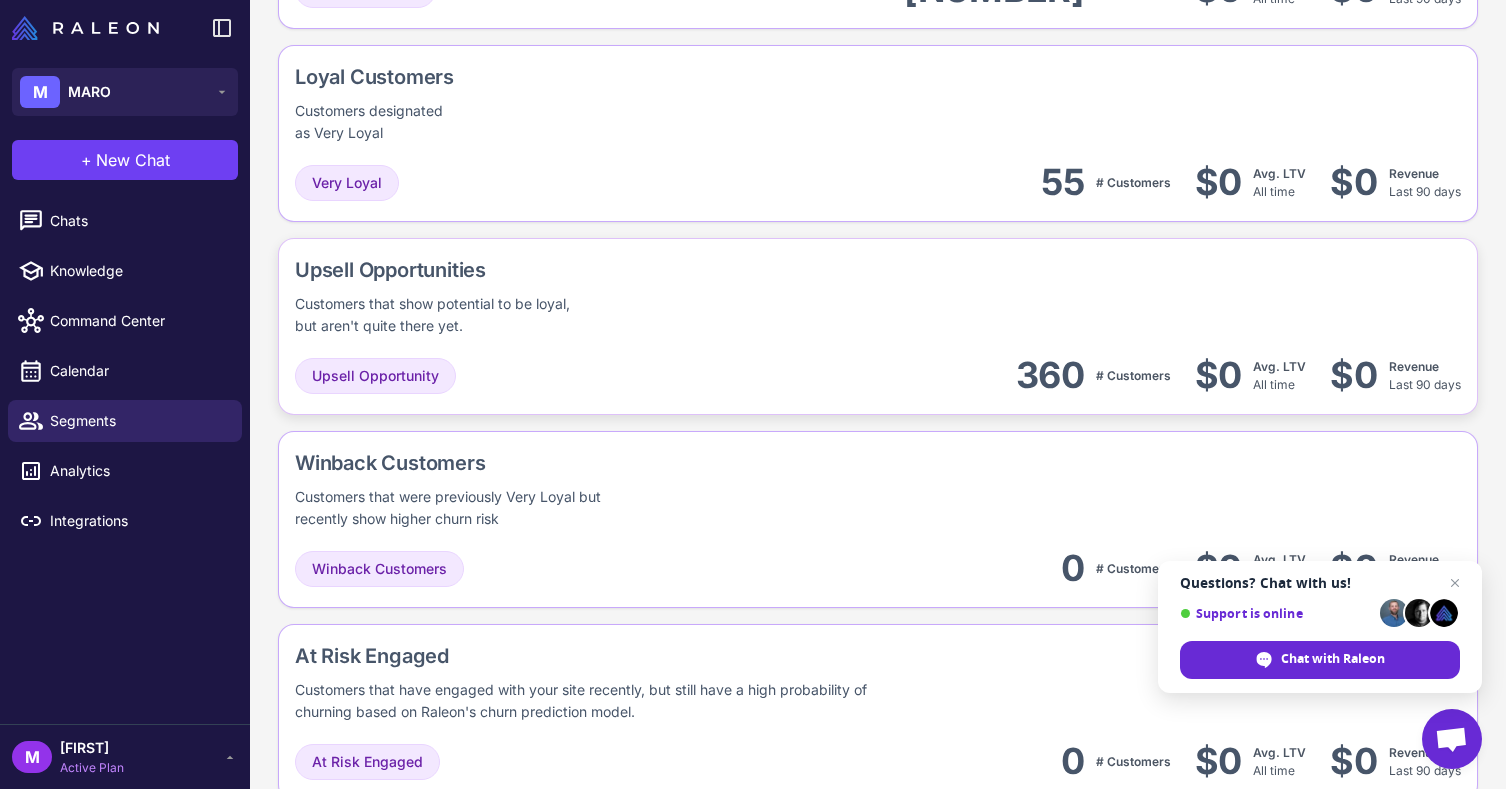 click on "Upsell Opportunities" at bounding box center (518, 270) 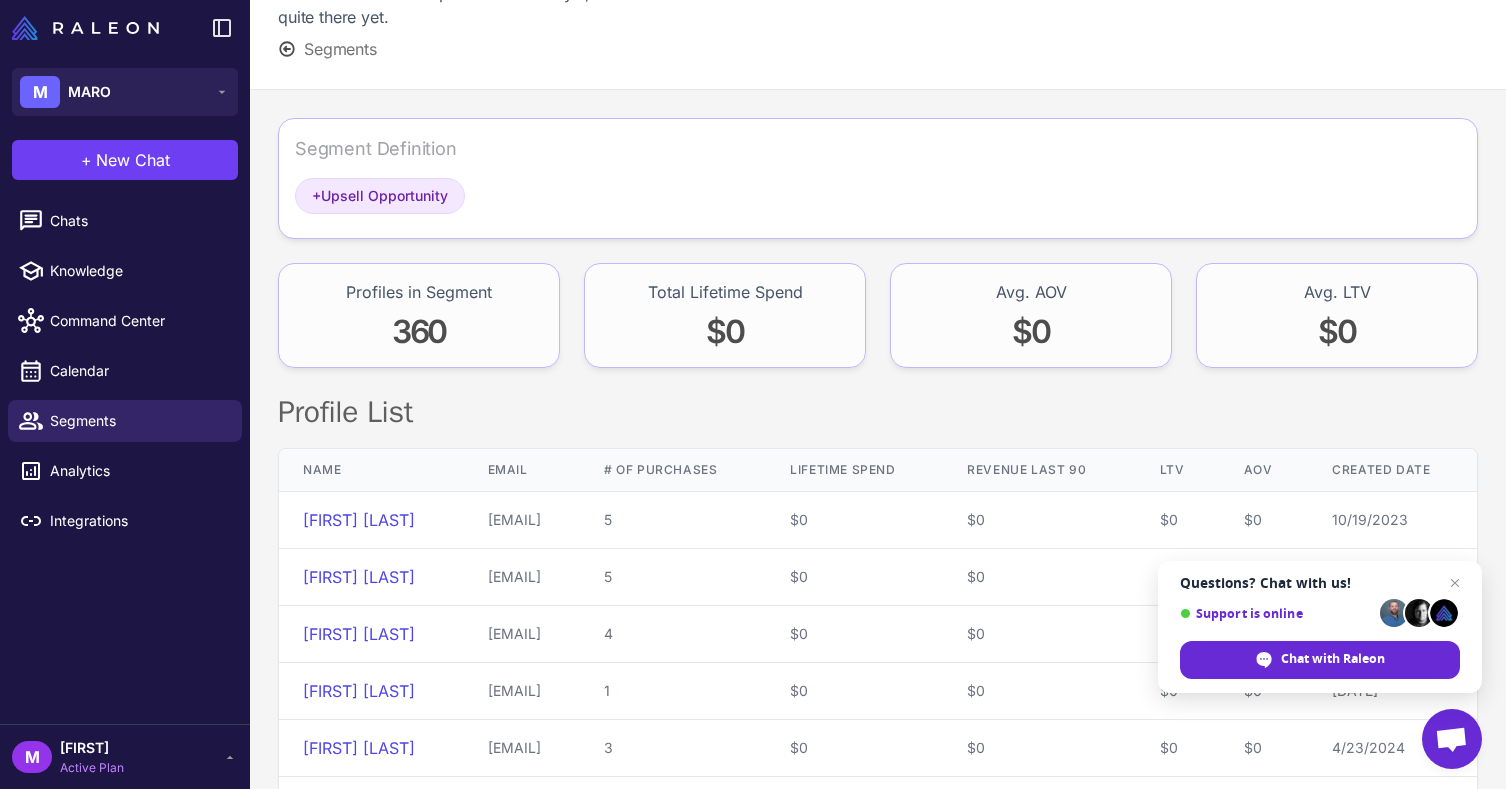 scroll, scrollTop: 0, scrollLeft: 0, axis: both 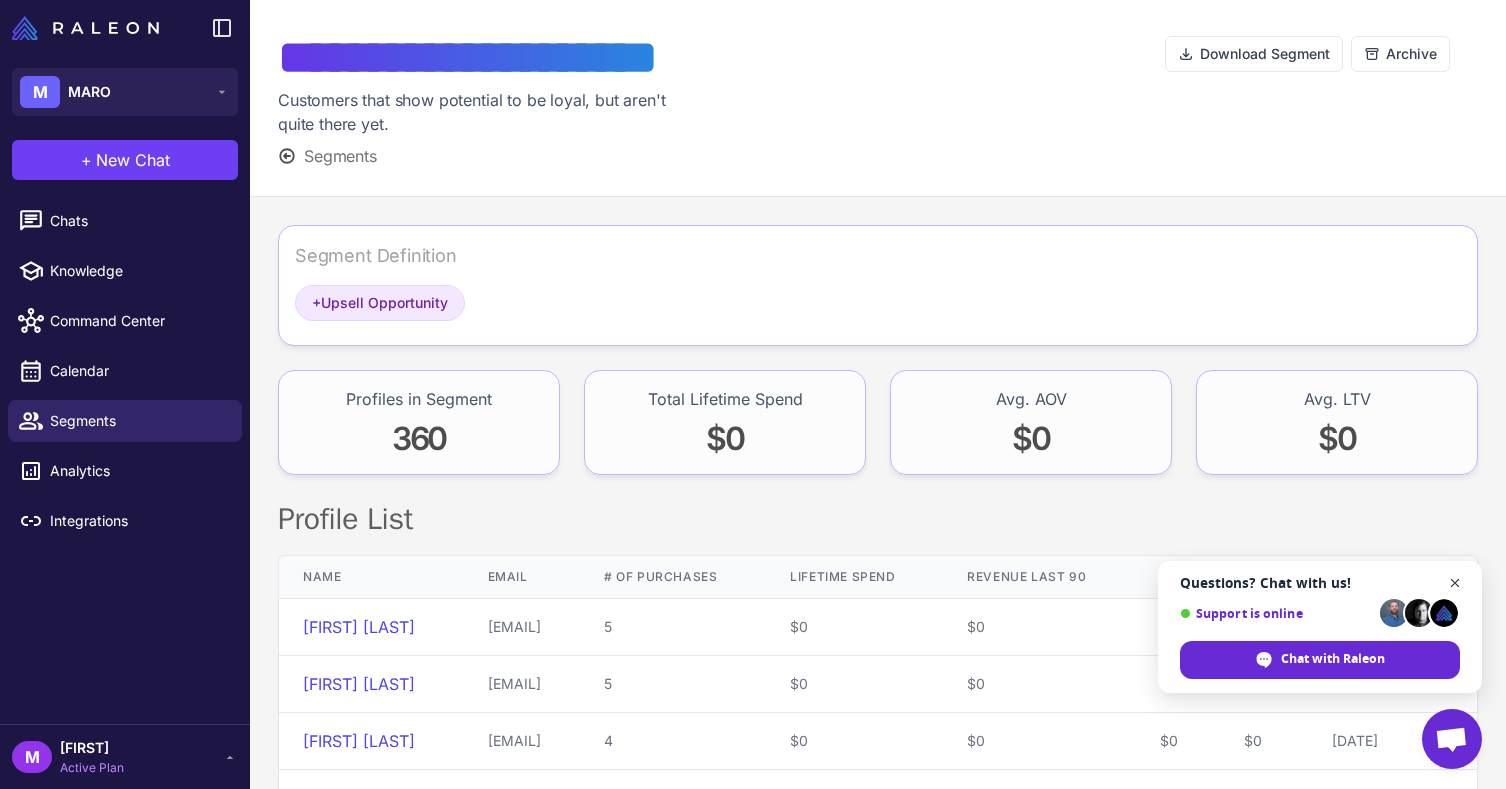 click at bounding box center [1455, 583] 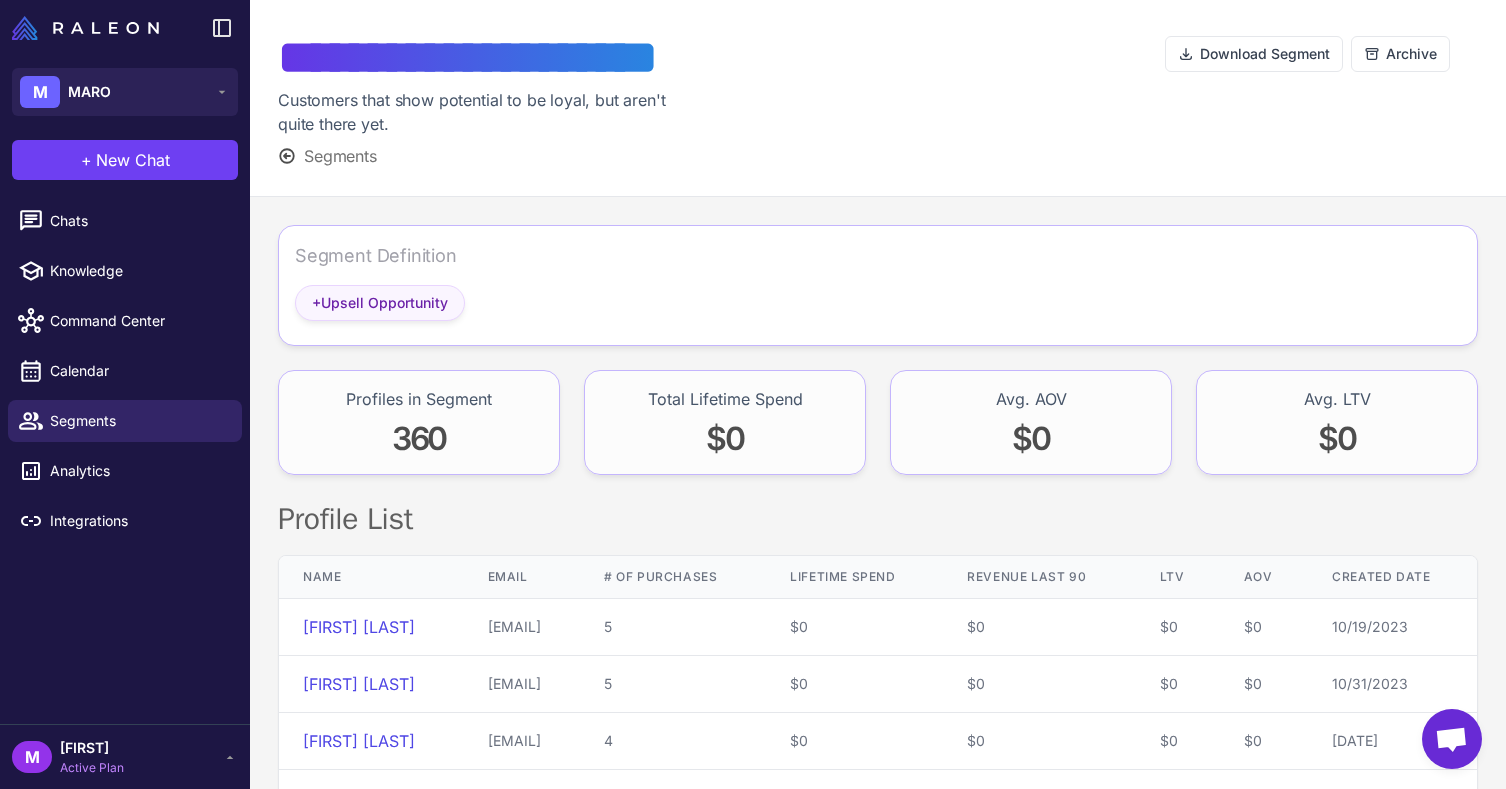 click on "+ Upsell Opportunity" at bounding box center [380, 303] 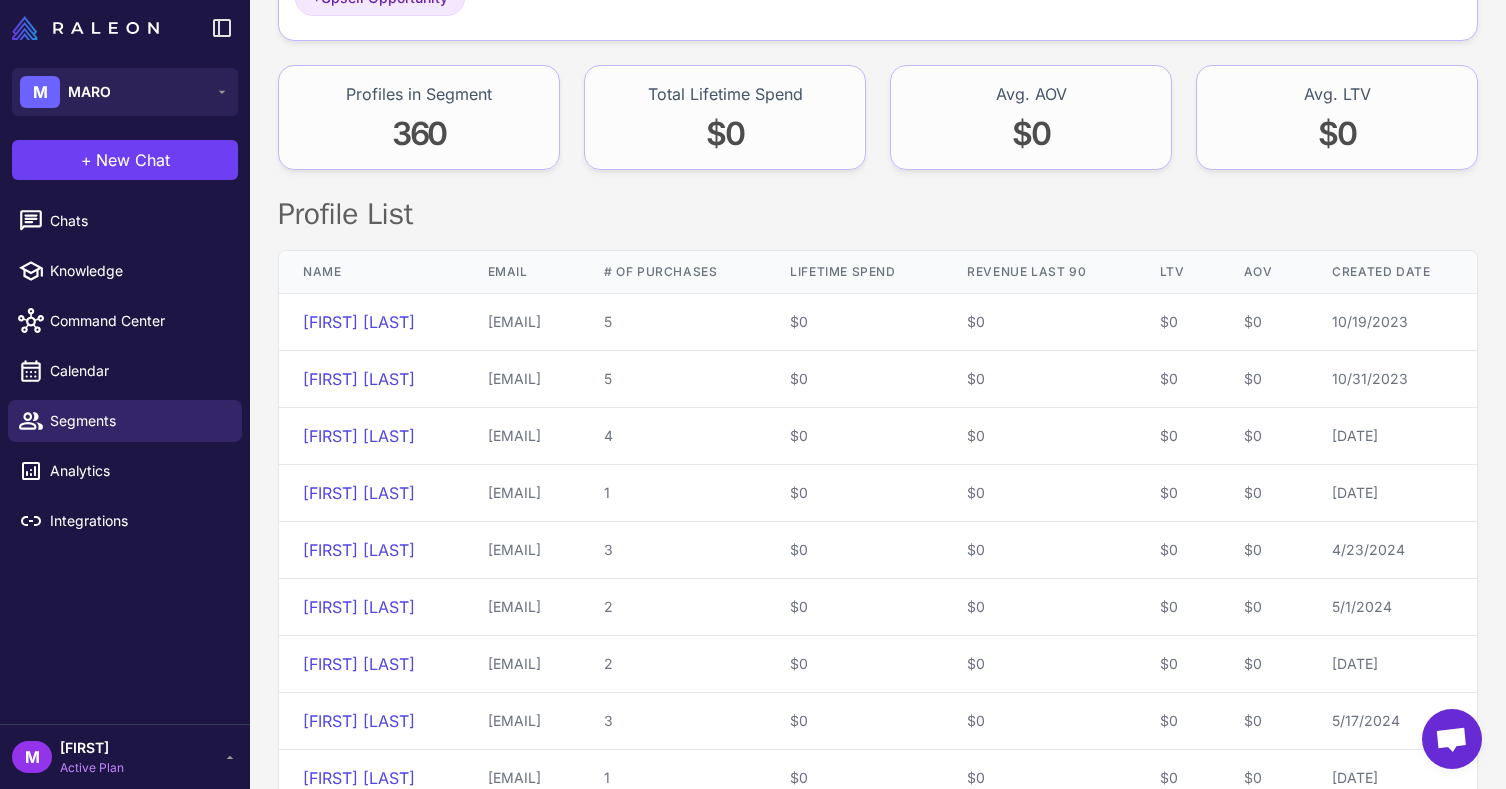 scroll, scrollTop: 0, scrollLeft: 0, axis: both 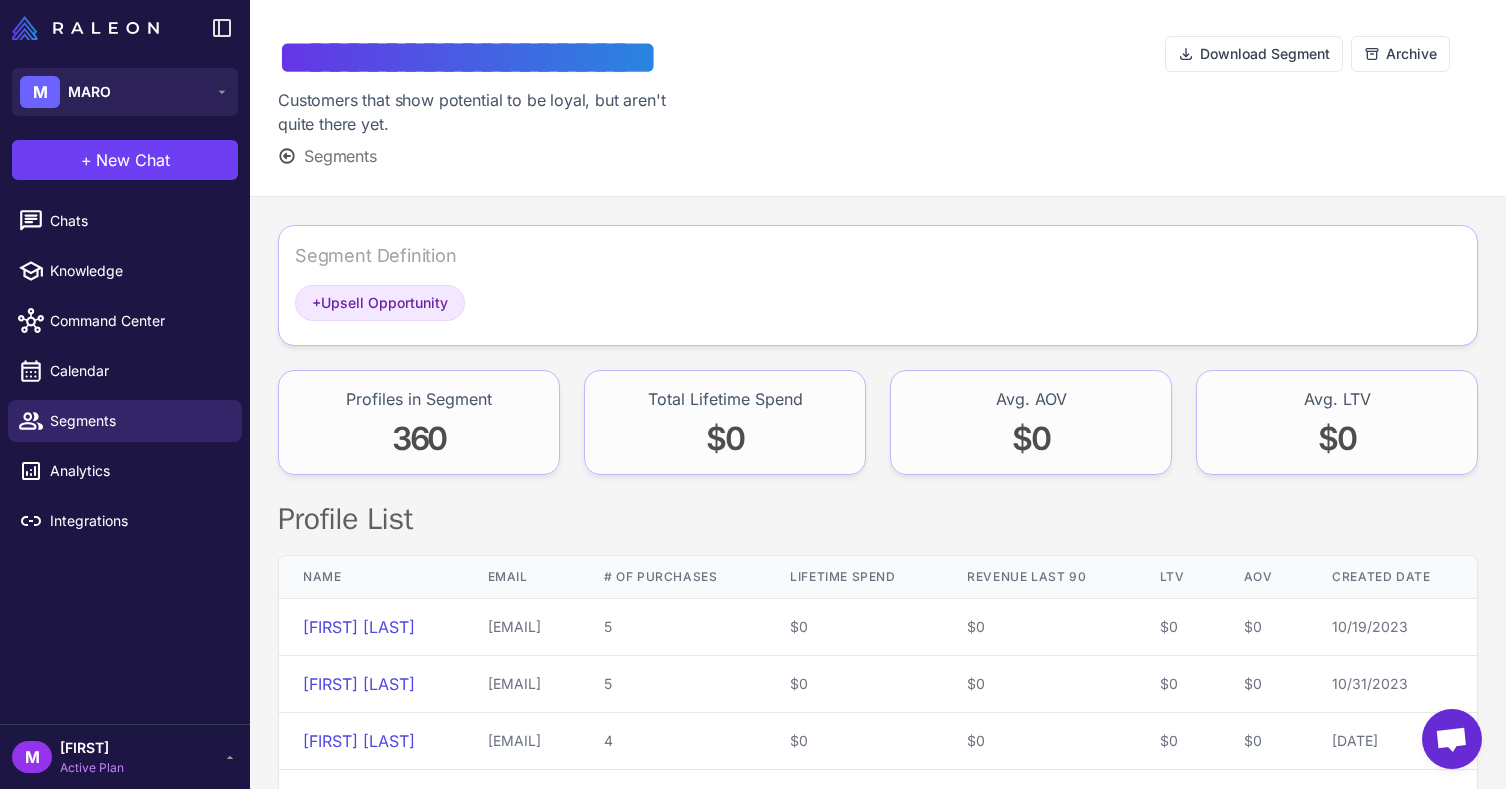 click 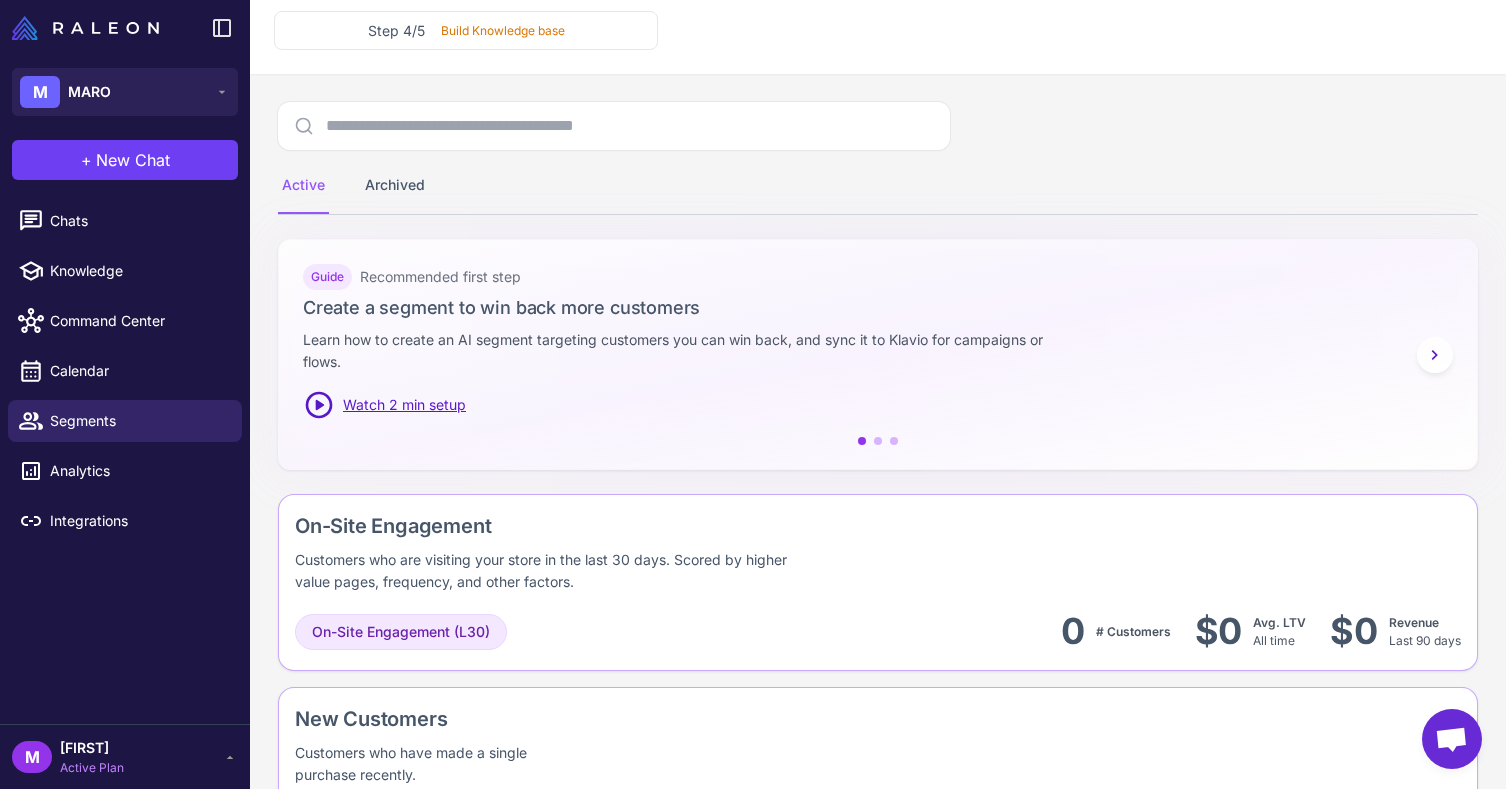 scroll, scrollTop: 0, scrollLeft: 0, axis: both 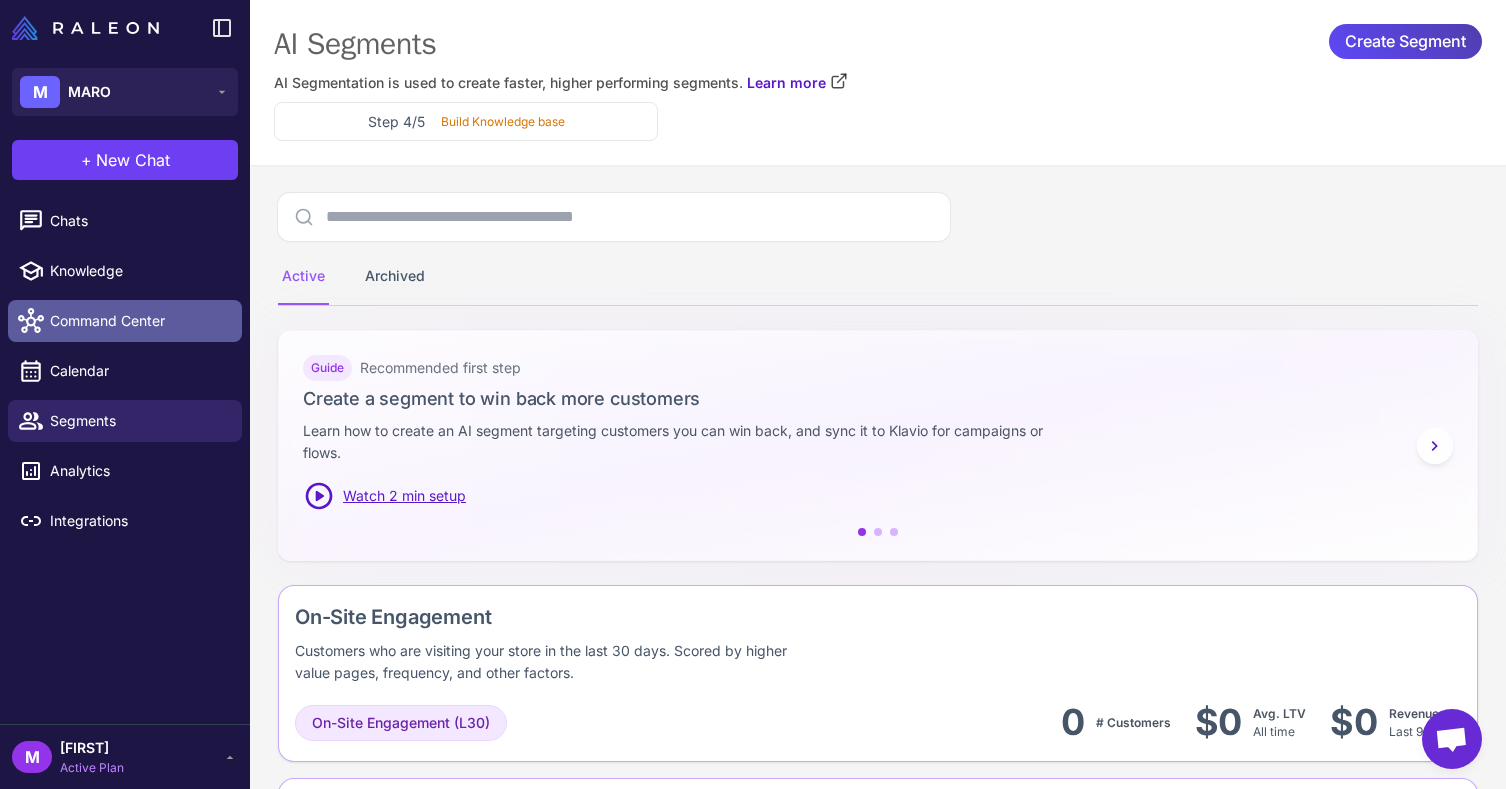 click on "Command Center" at bounding box center [138, 321] 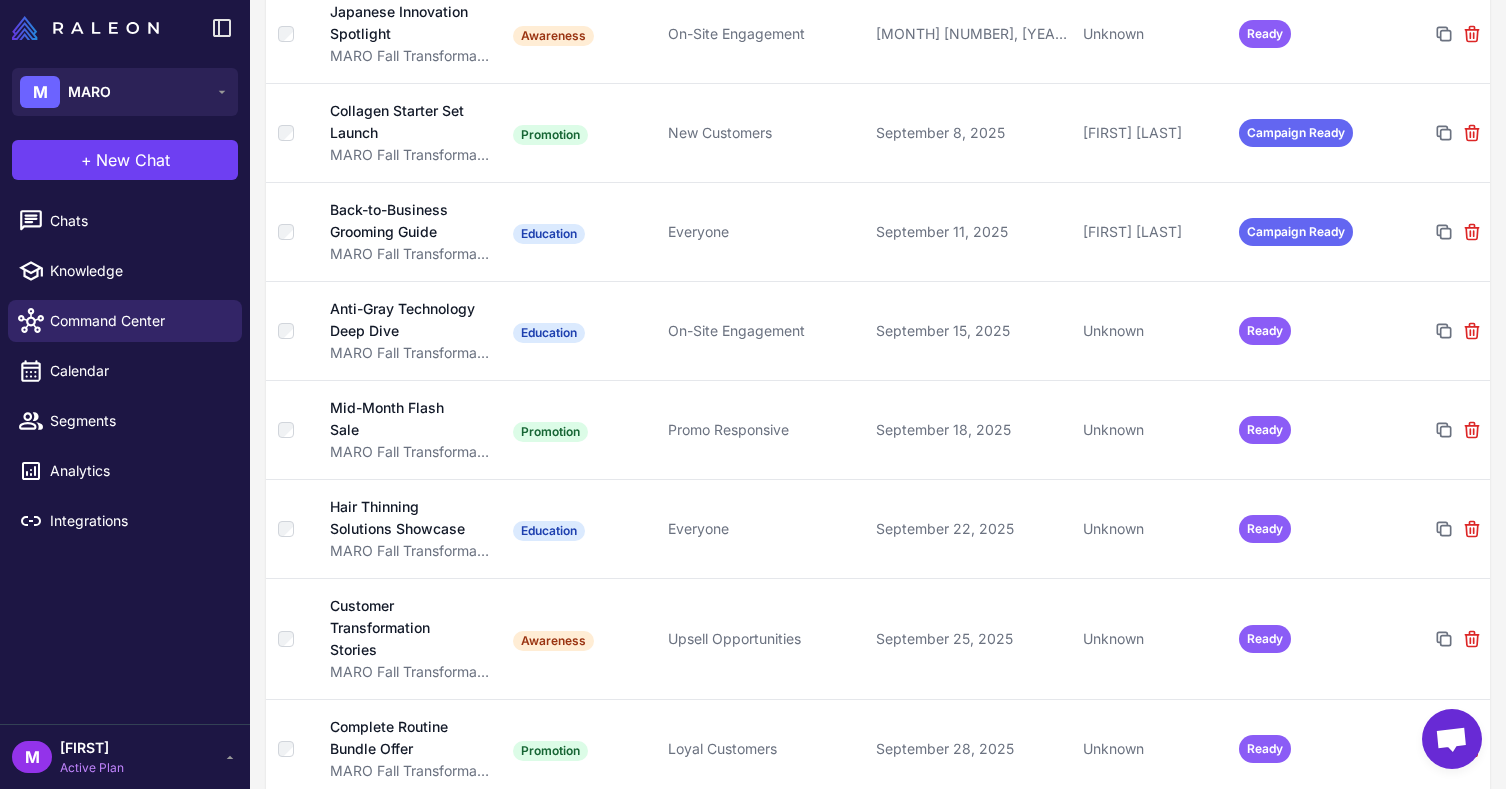 scroll, scrollTop: 623, scrollLeft: 0, axis: vertical 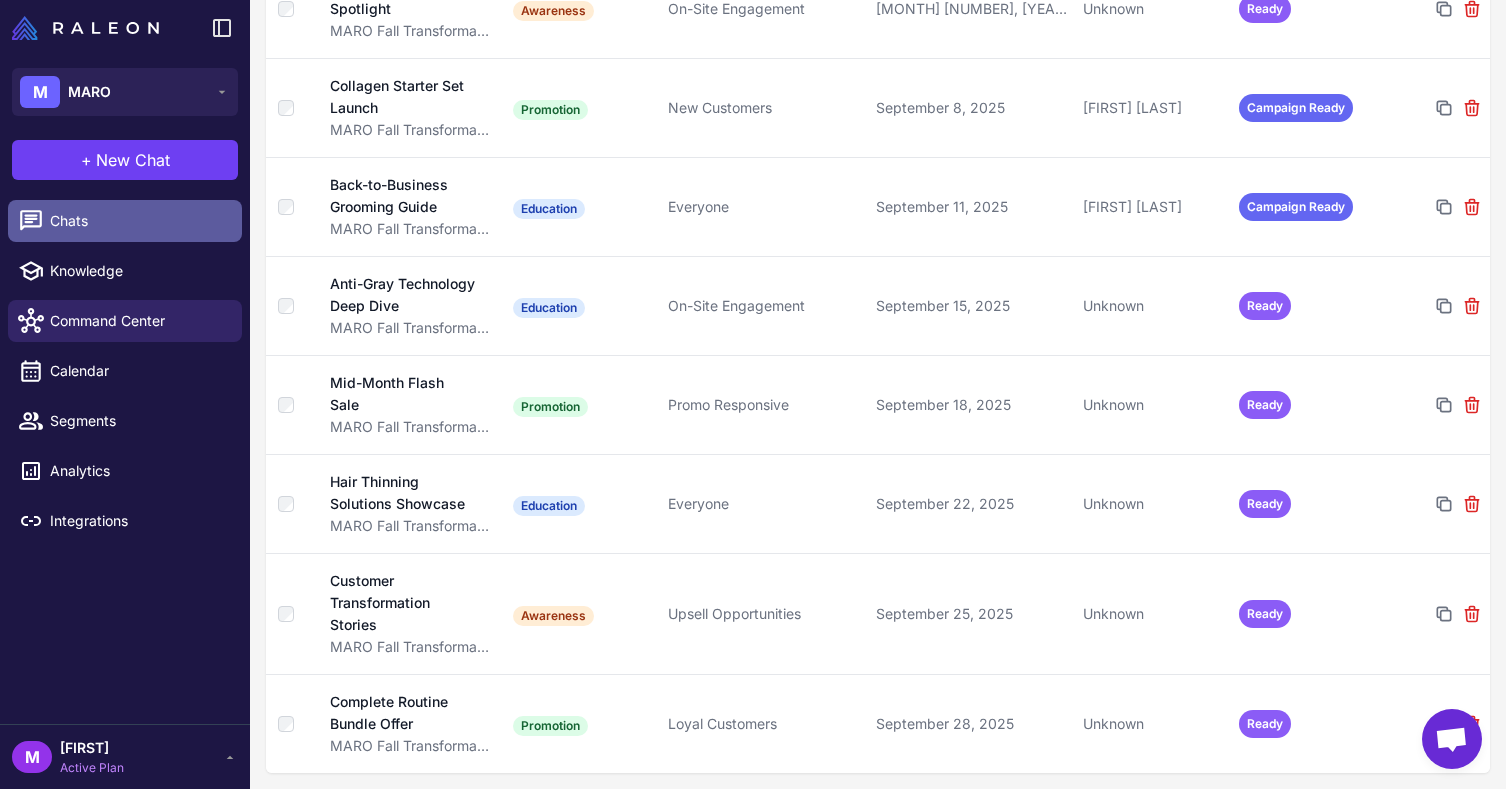 click on "Chats" at bounding box center [138, 221] 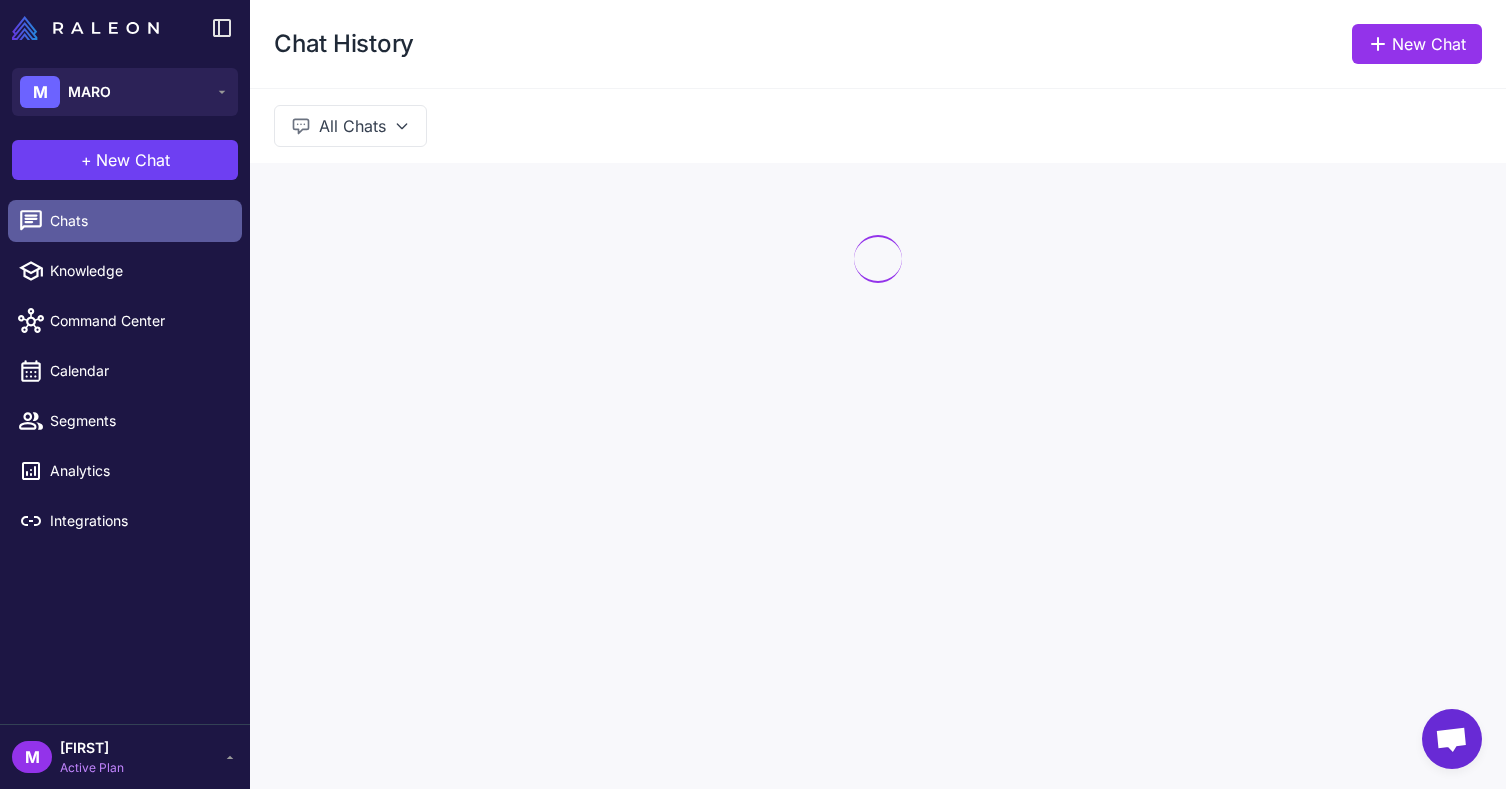 scroll, scrollTop: 0, scrollLeft: 0, axis: both 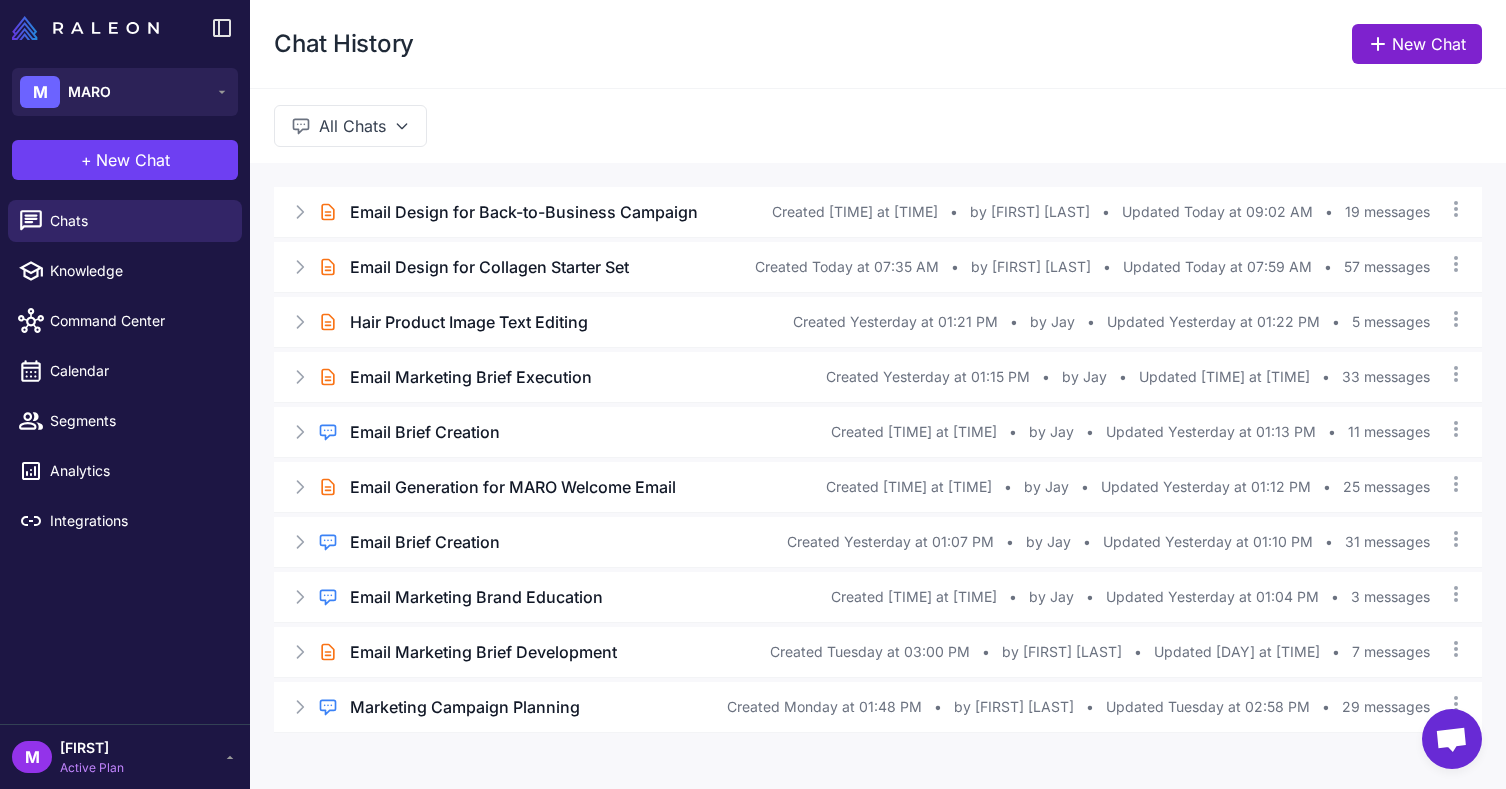click on "New Chat" at bounding box center [1417, 44] 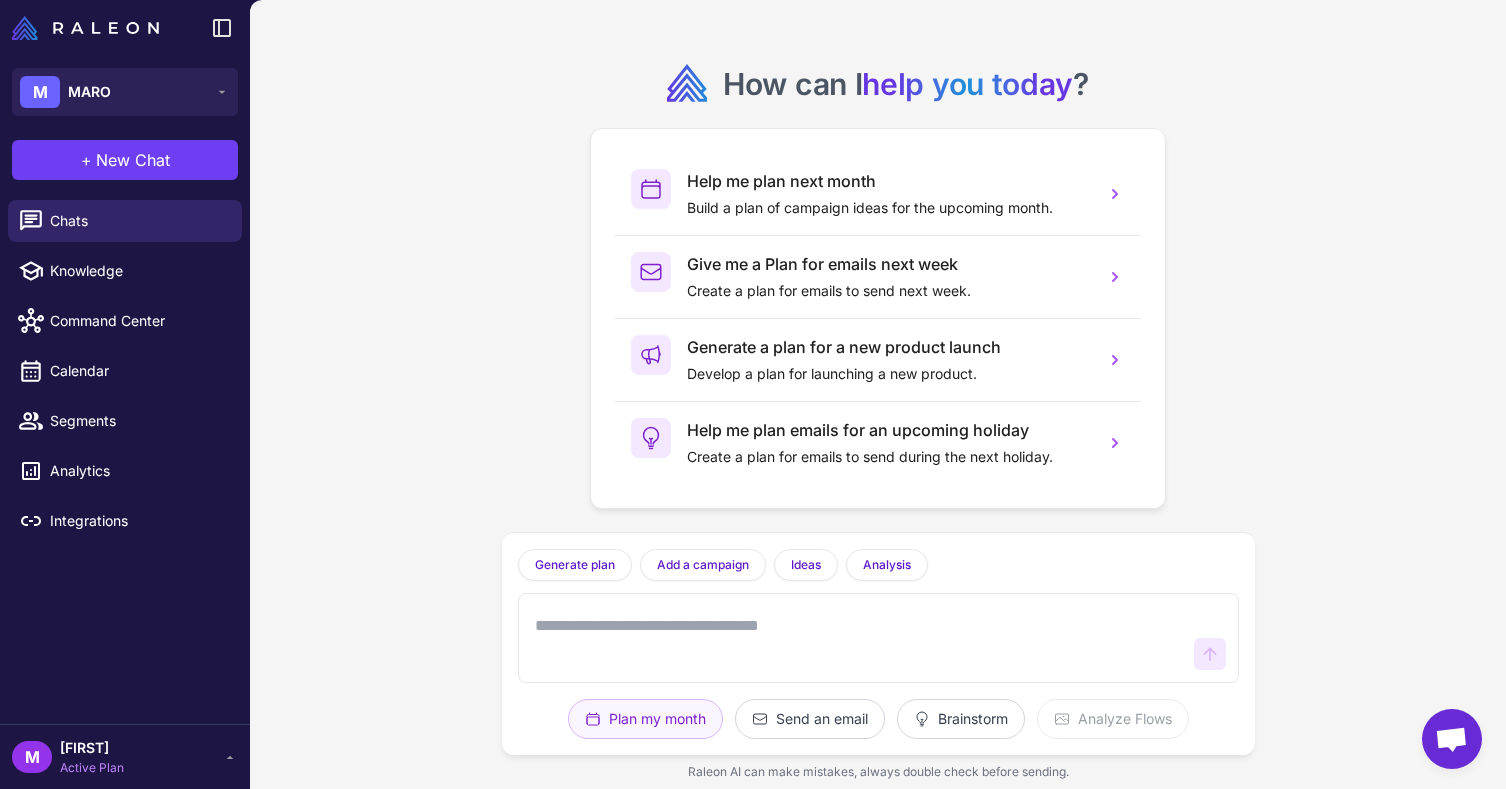 click at bounding box center [858, 638] 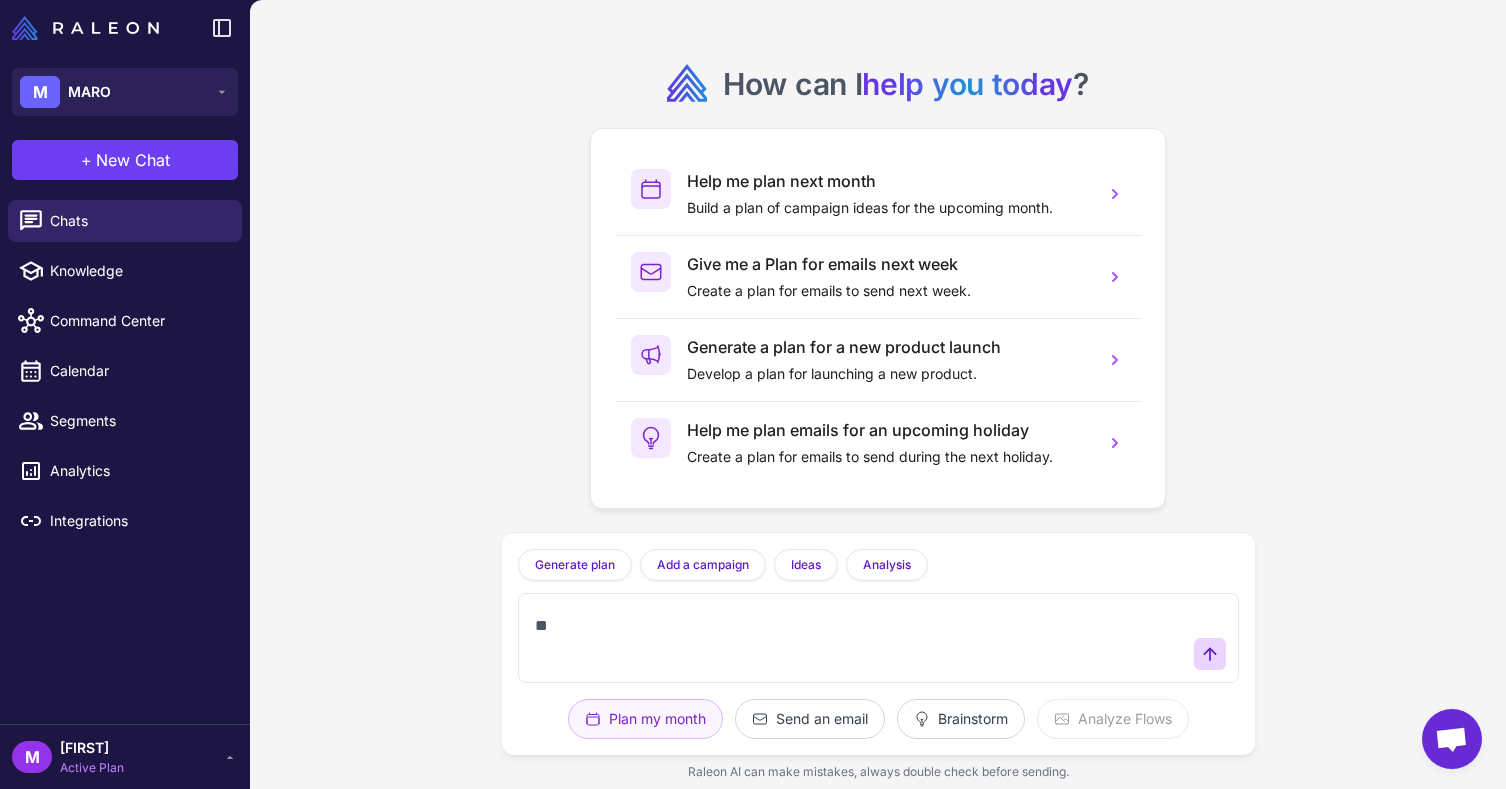 type on "*" 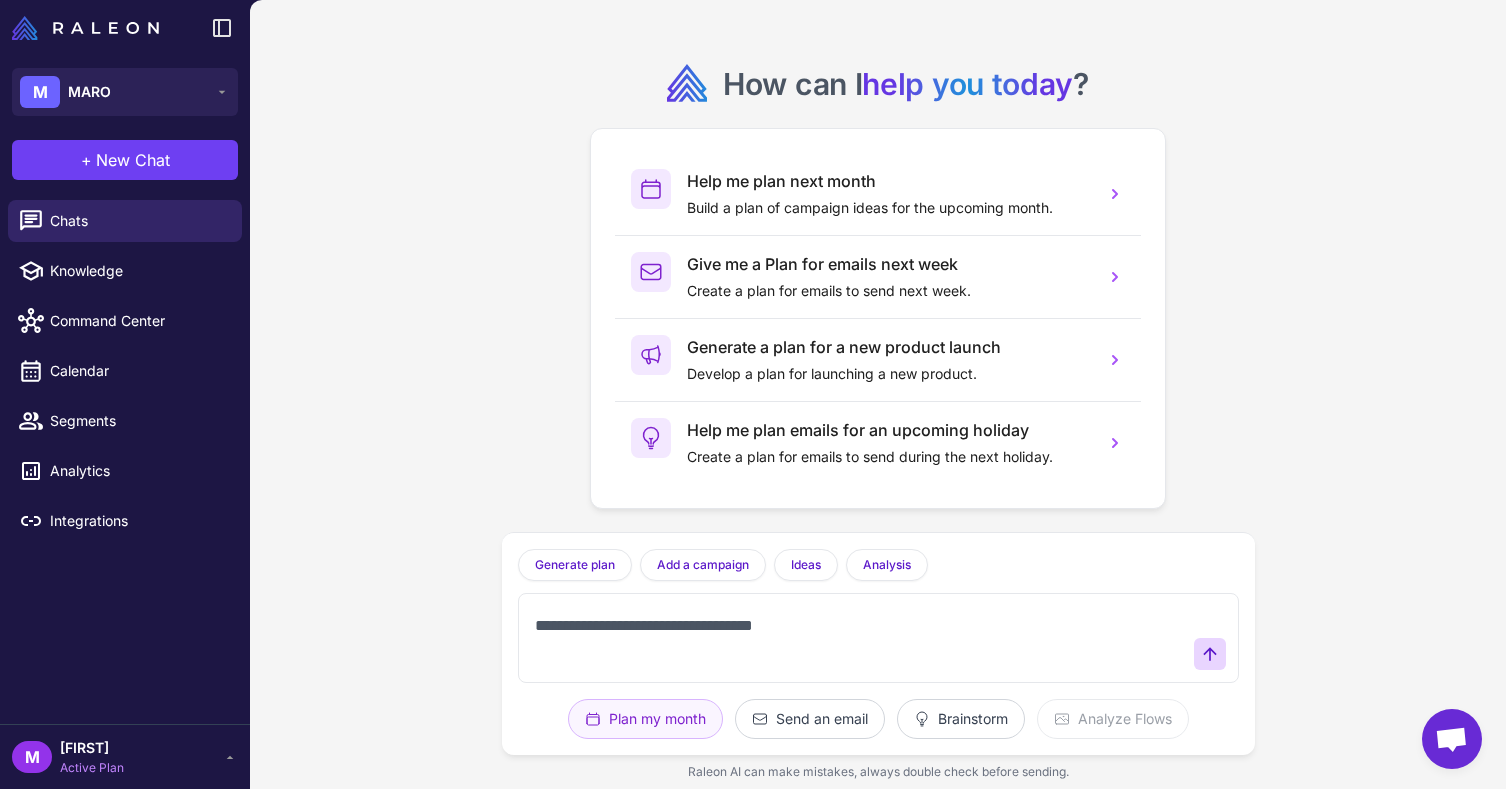 type on "**********" 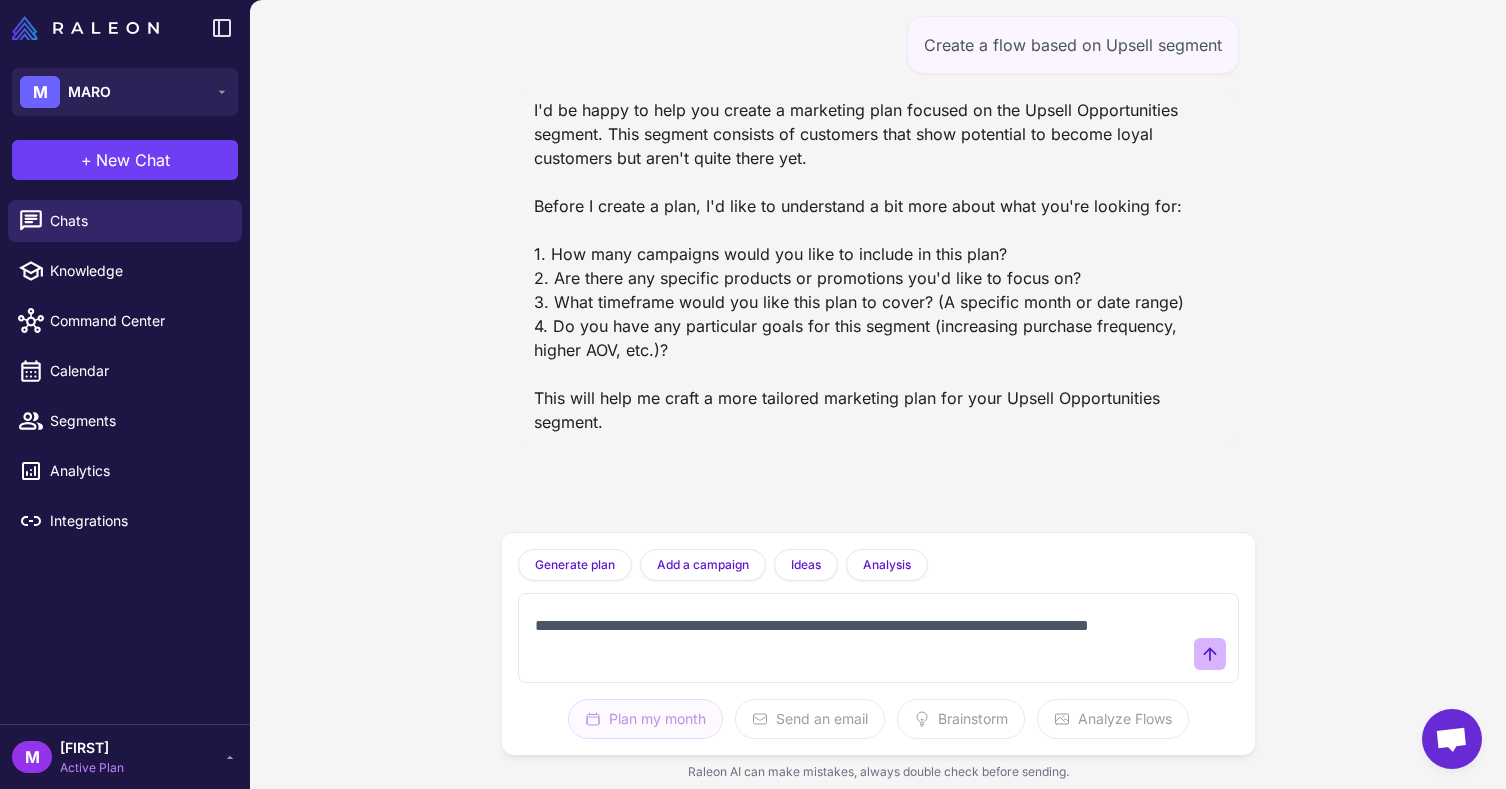 type on "**********" 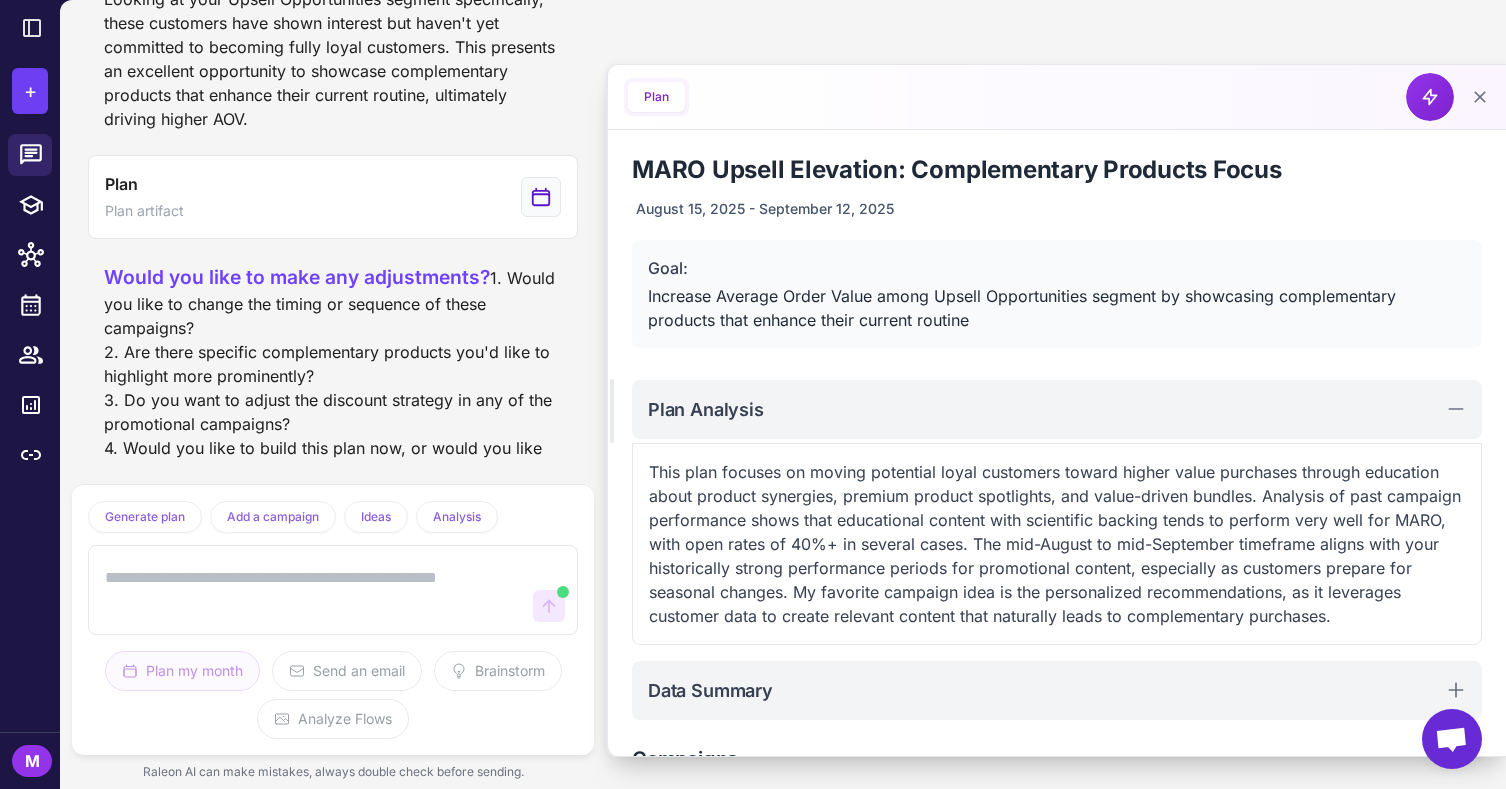 scroll, scrollTop: 1345, scrollLeft: 0, axis: vertical 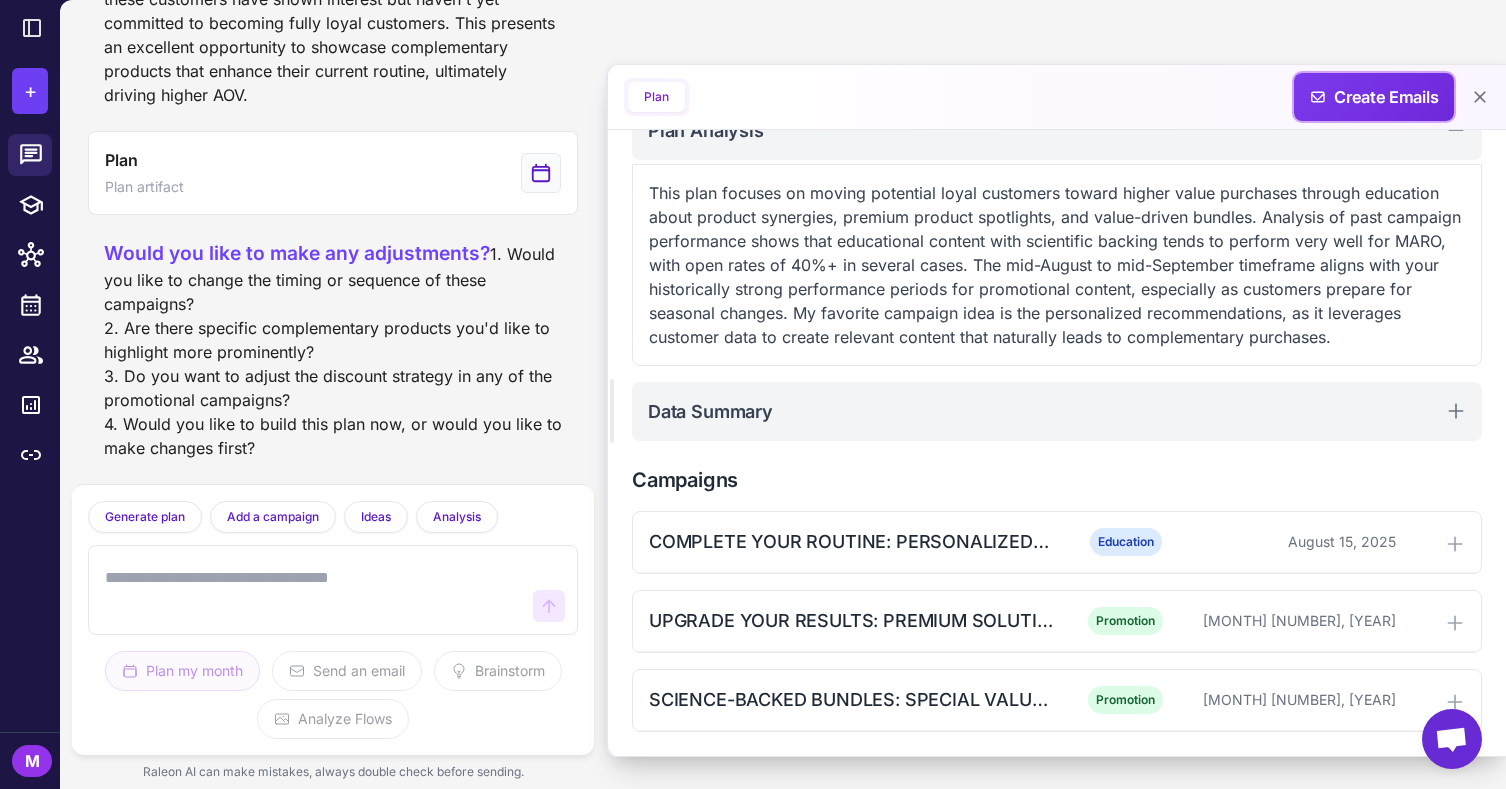 click on "Create Emails" at bounding box center [1374, 97] 